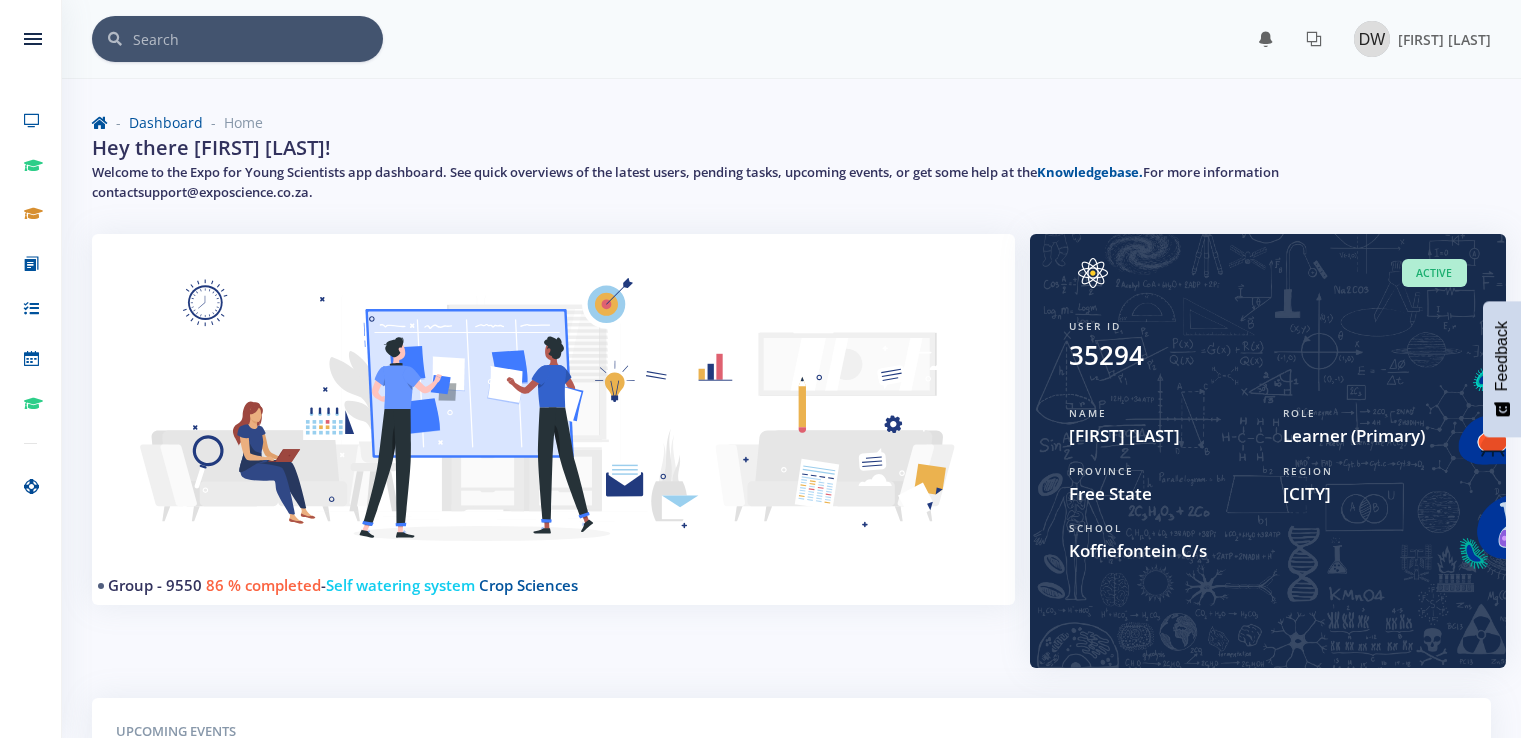 scroll, scrollTop: 0, scrollLeft: 0, axis: both 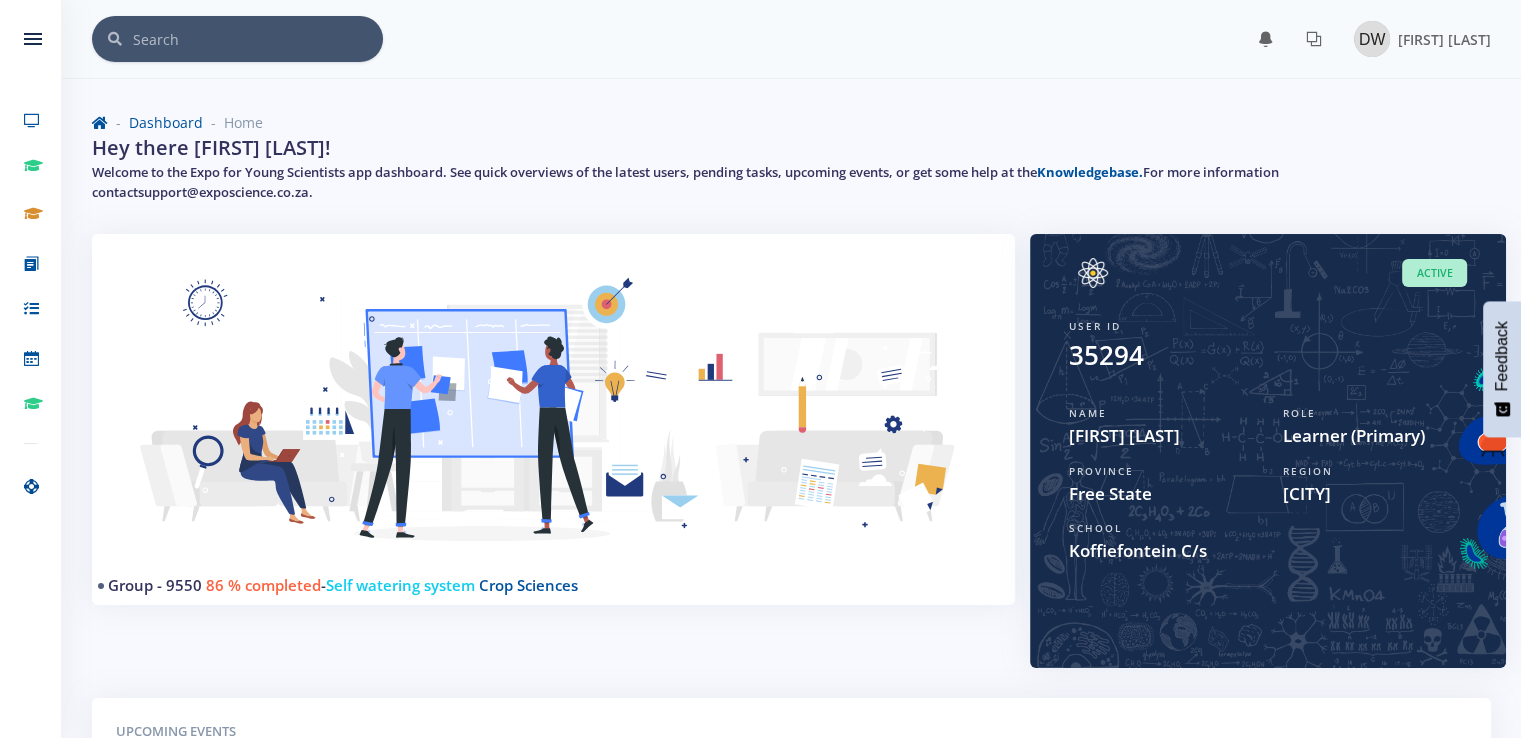 click on "Dashboard
Home
Hey there Dewan de Witt!
Welcome to the Expo for Young Scientists app dashboard. See quick
overviews of the latest users,
pending tasks, upcoming events, or get some help at the  Knowledgebase.  For more information contact  support@exposcience.co.za ." at bounding box center (791, 161) 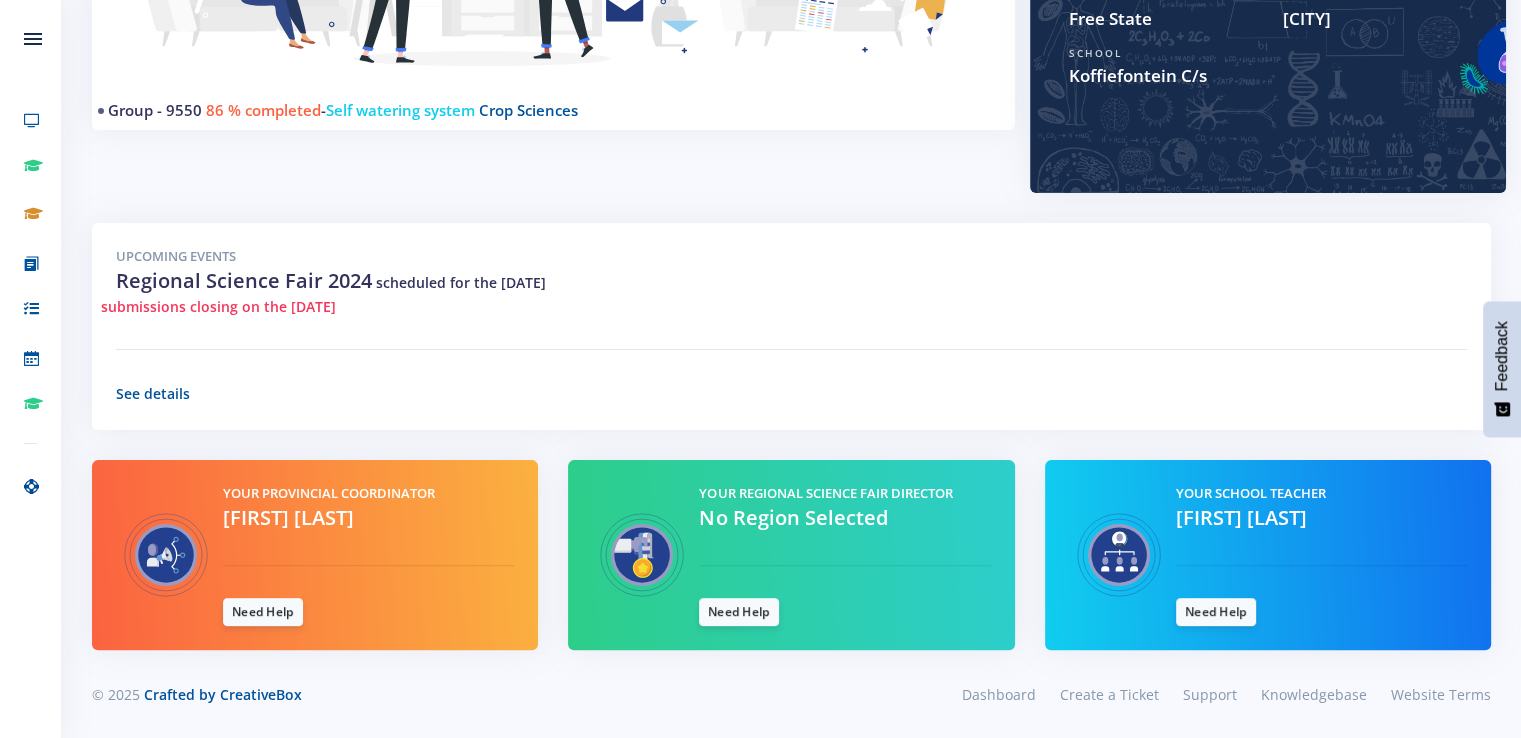 scroll, scrollTop: 476, scrollLeft: 0, axis: vertical 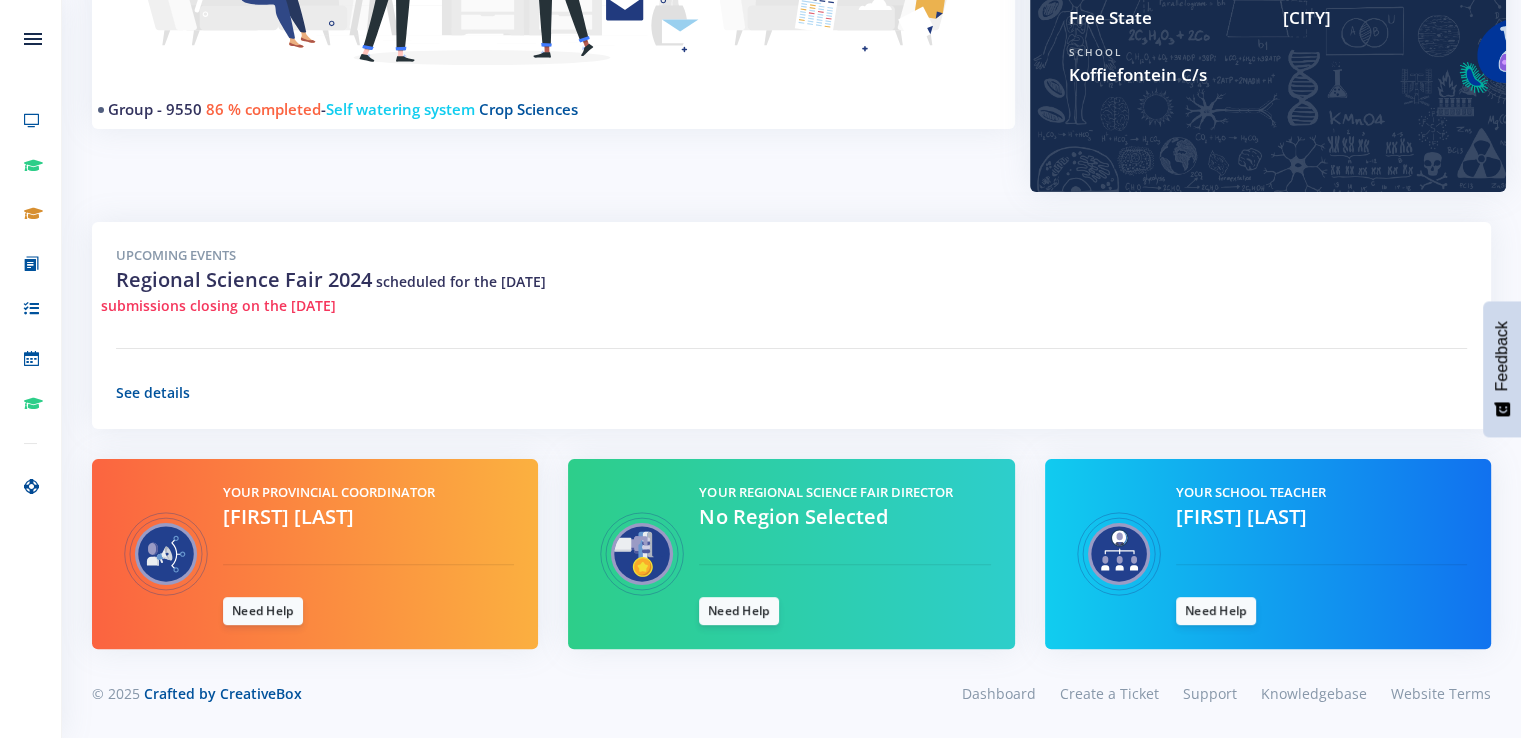 click on "submissions closing on the 06/08/2024" at bounding box center (218, 305) 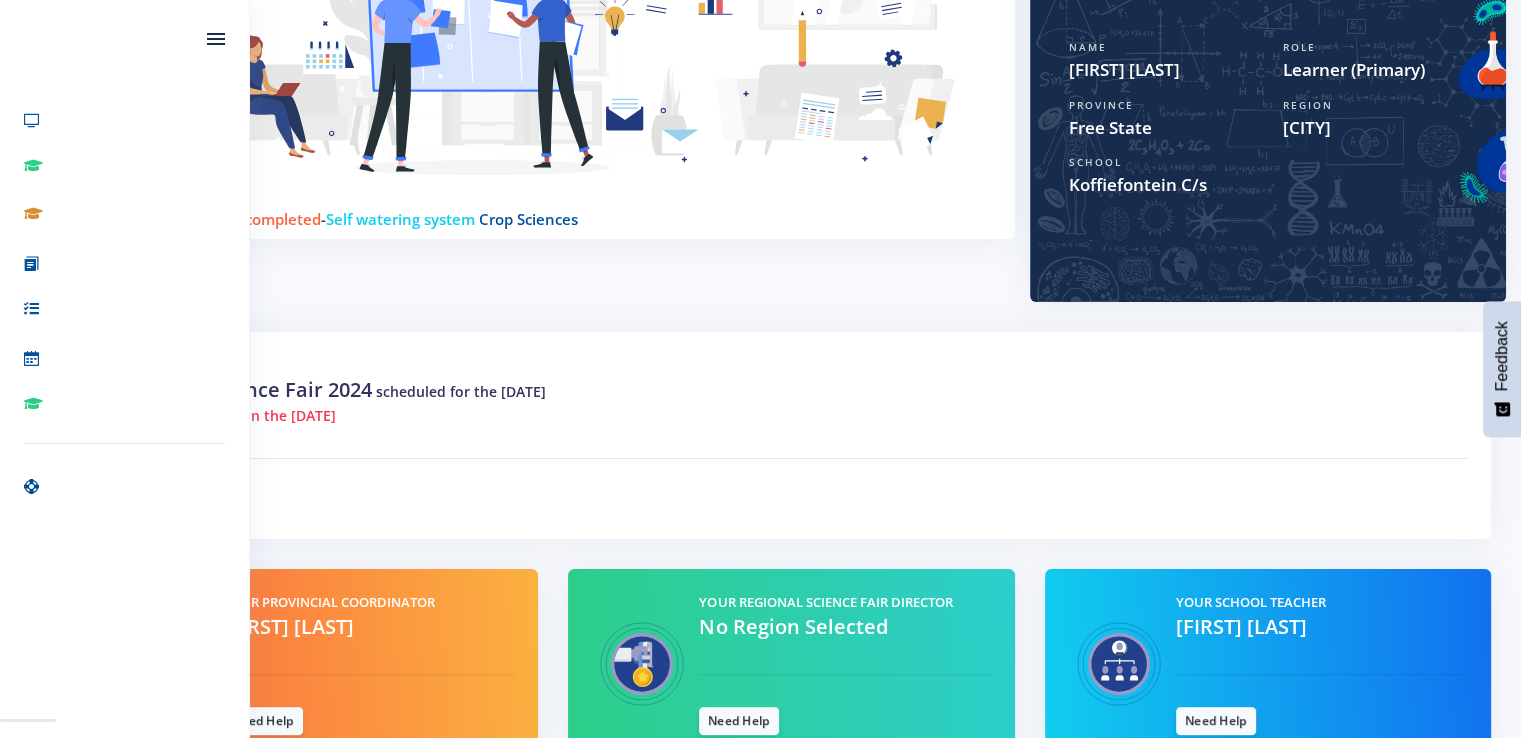scroll, scrollTop: 76, scrollLeft: 0, axis: vertical 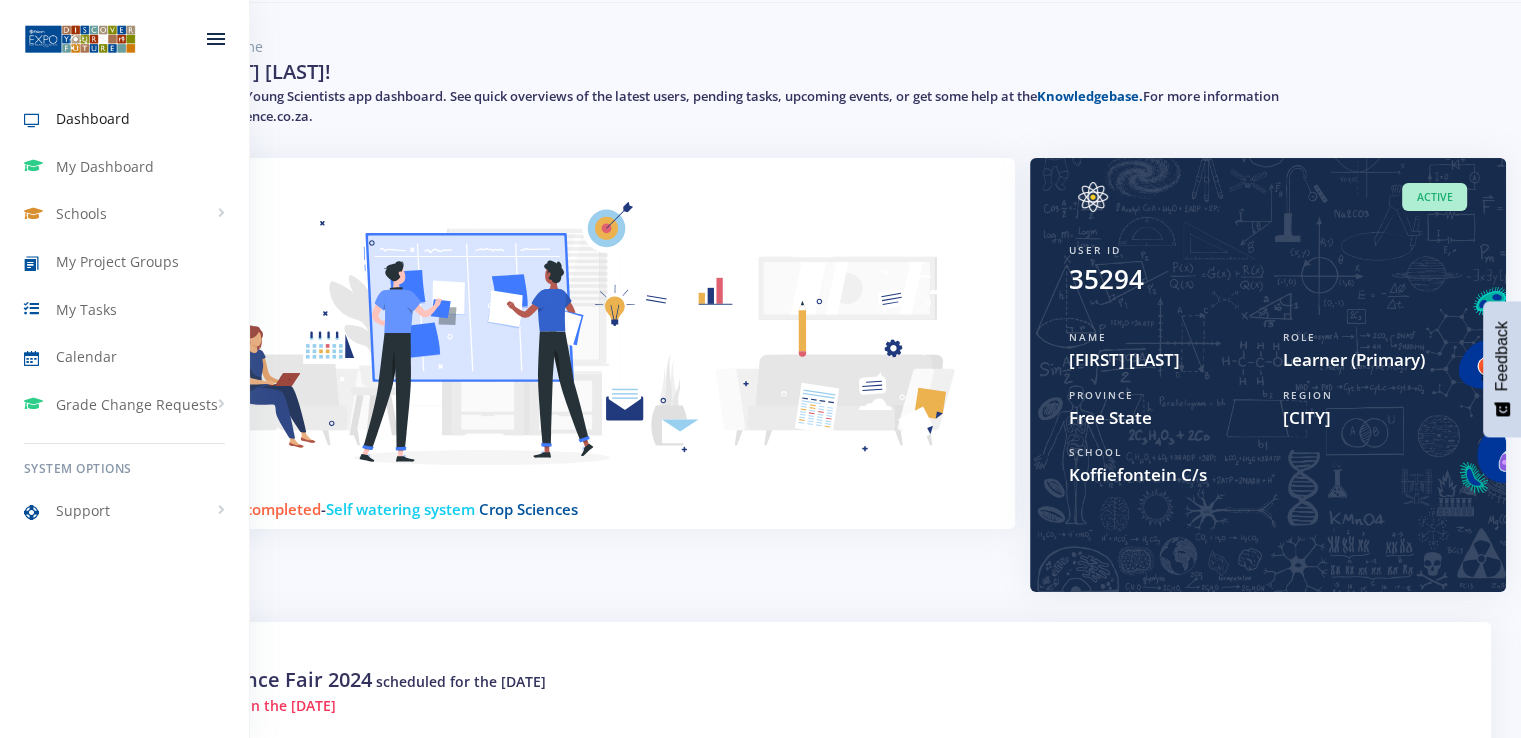 drag, startPoint x: 112, startPoint y: 37, endPoint x: 119, endPoint y: 47, distance: 12.206555 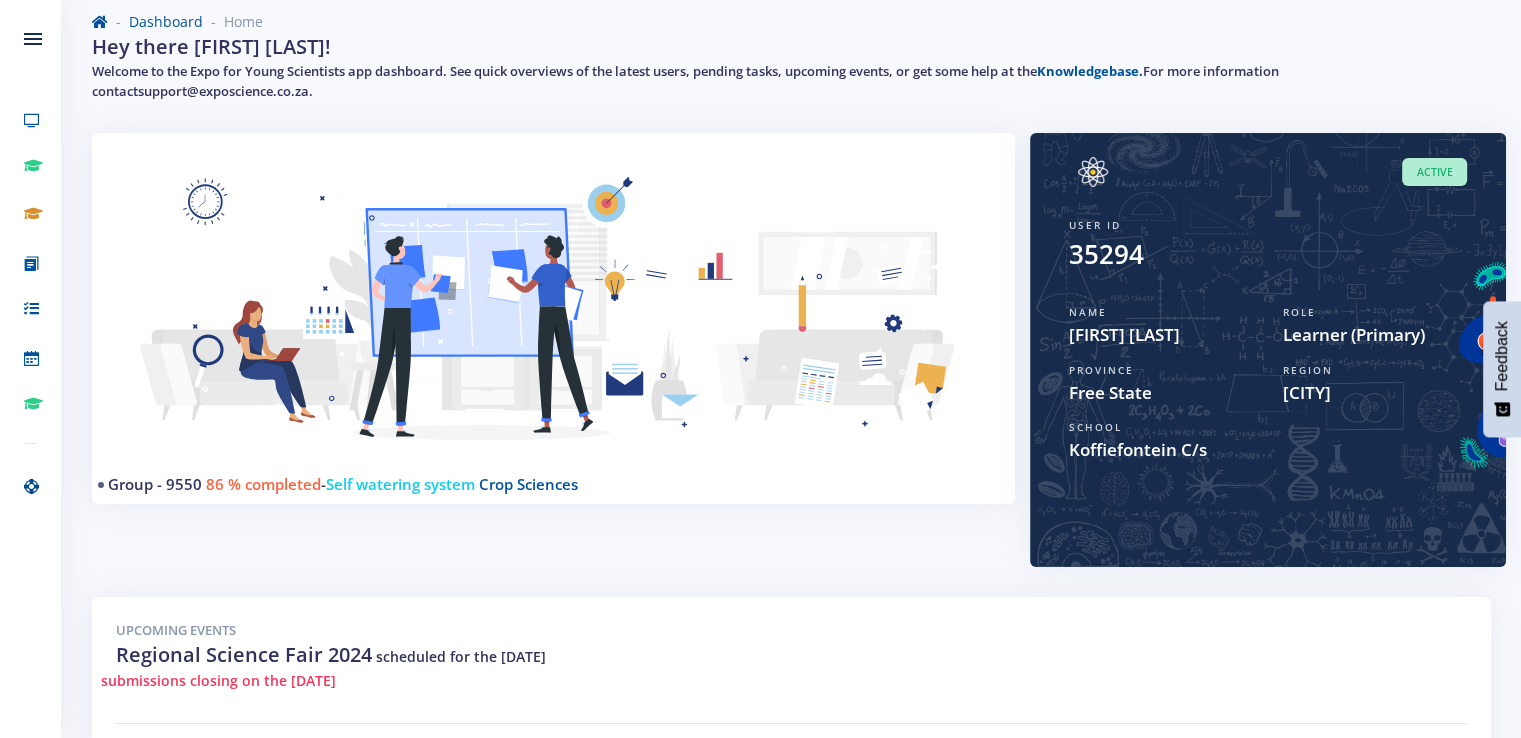 scroll, scrollTop: 296, scrollLeft: 0, axis: vertical 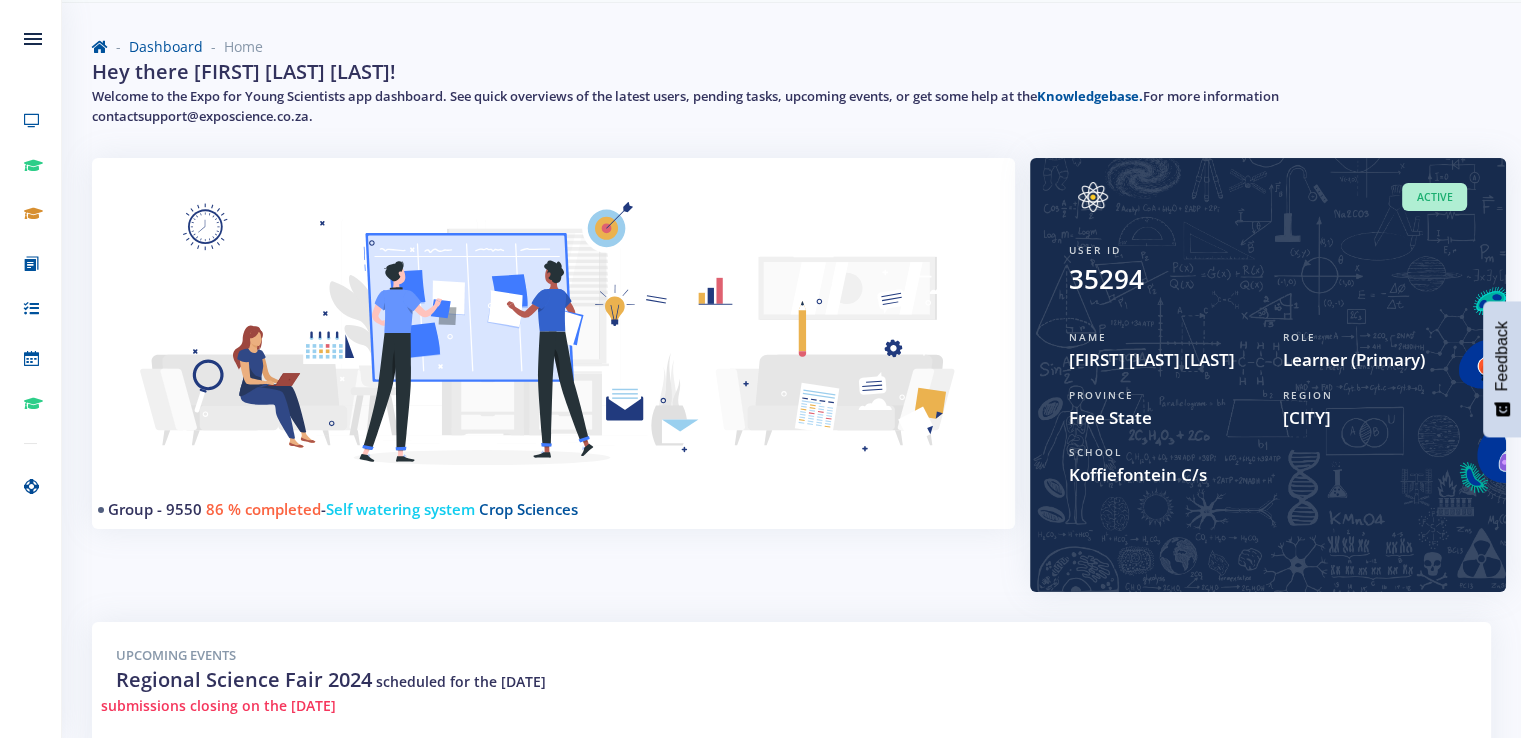 click on "Crop Sciences" at bounding box center (528, 509) 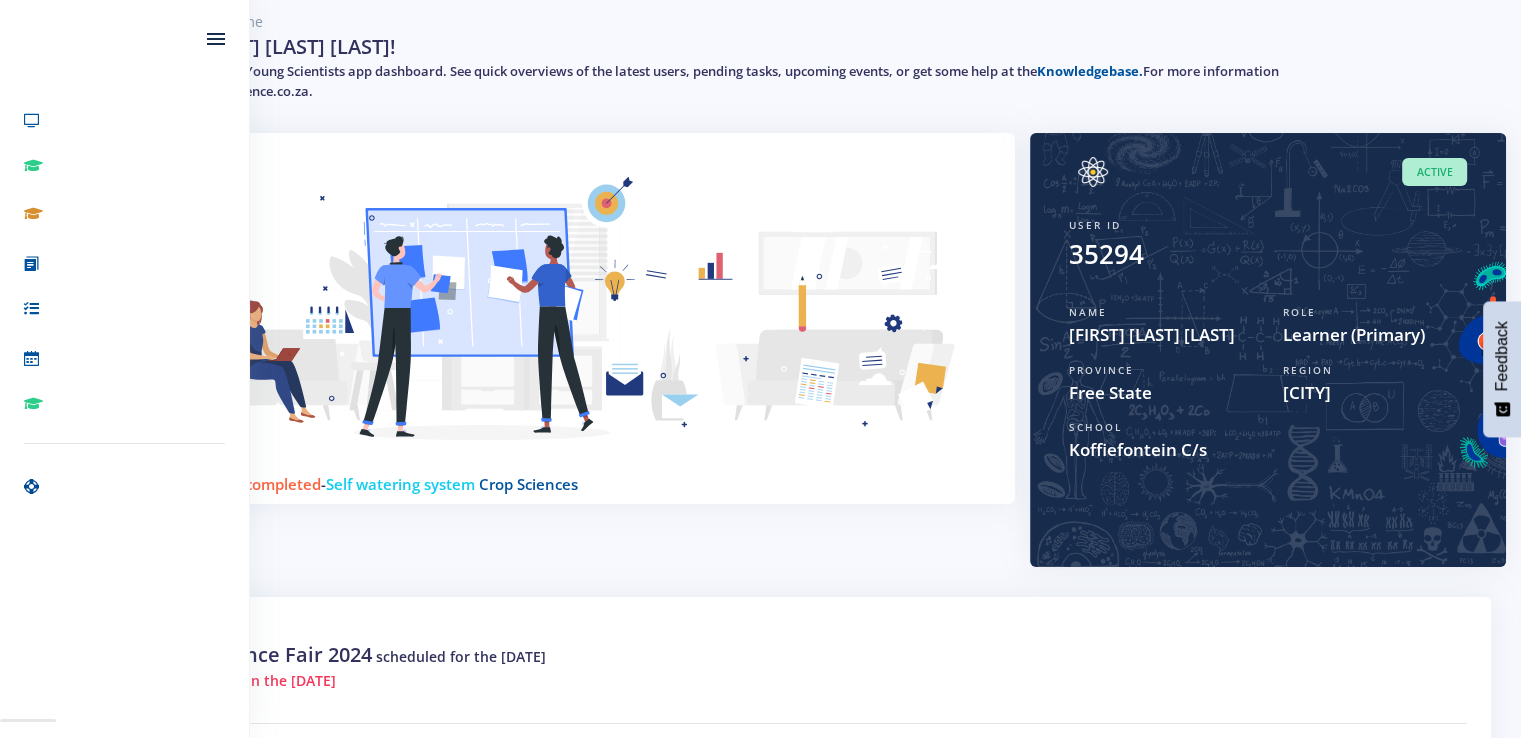 scroll, scrollTop: 176, scrollLeft: 0, axis: vertical 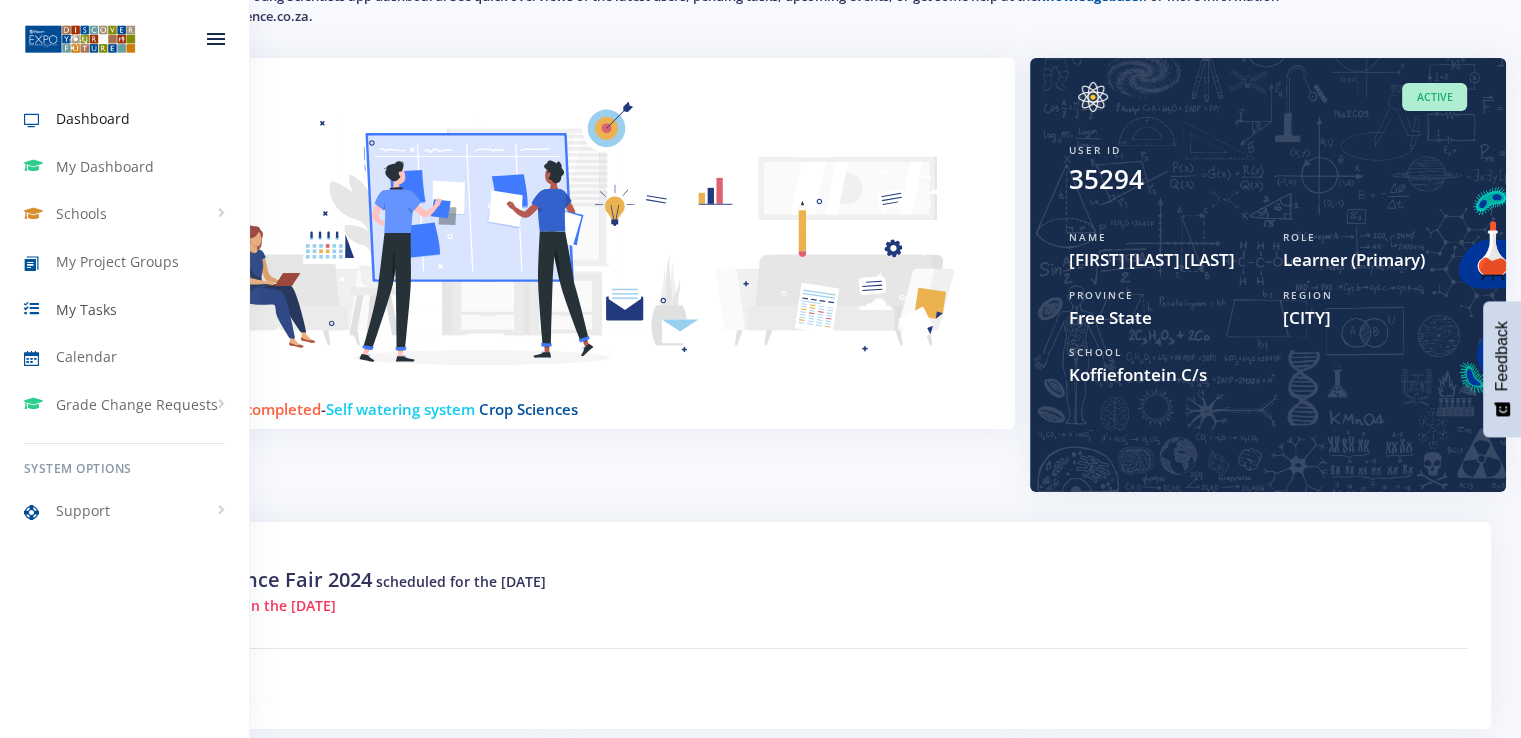 click on "My Tasks" at bounding box center [86, 309] 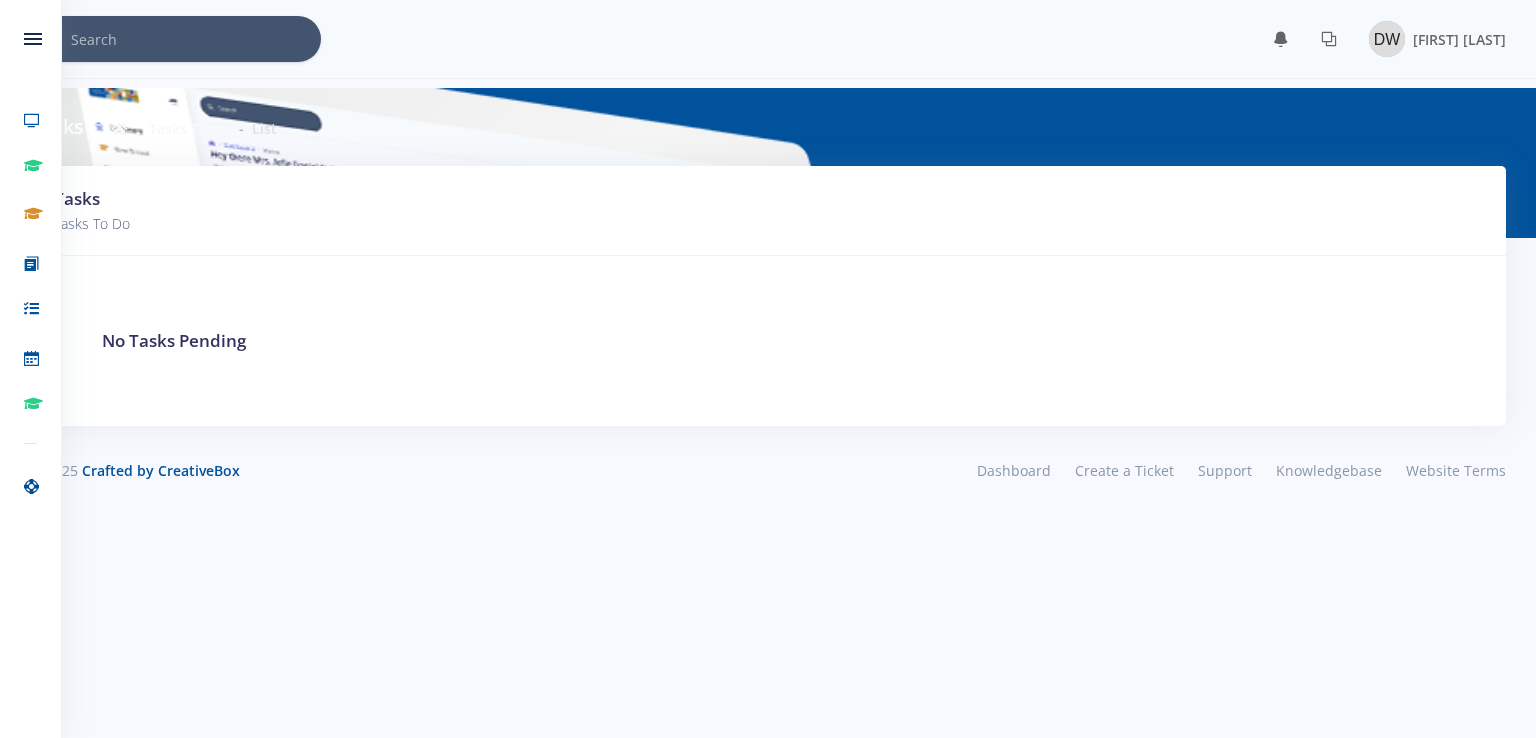 scroll, scrollTop: 0, scrollLeft: 0, axis: both 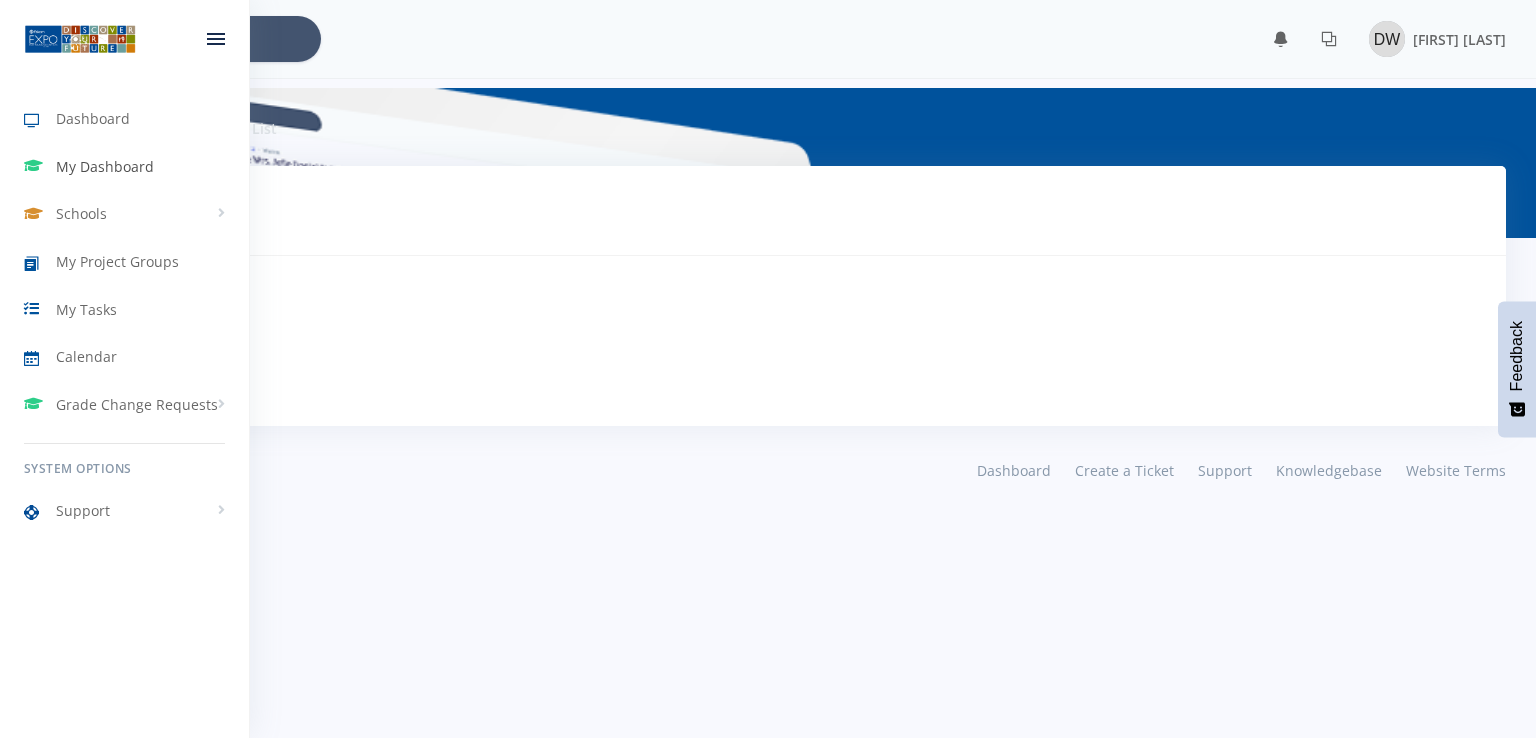 click on "My Dashboard" at bounding box center [105, 166] 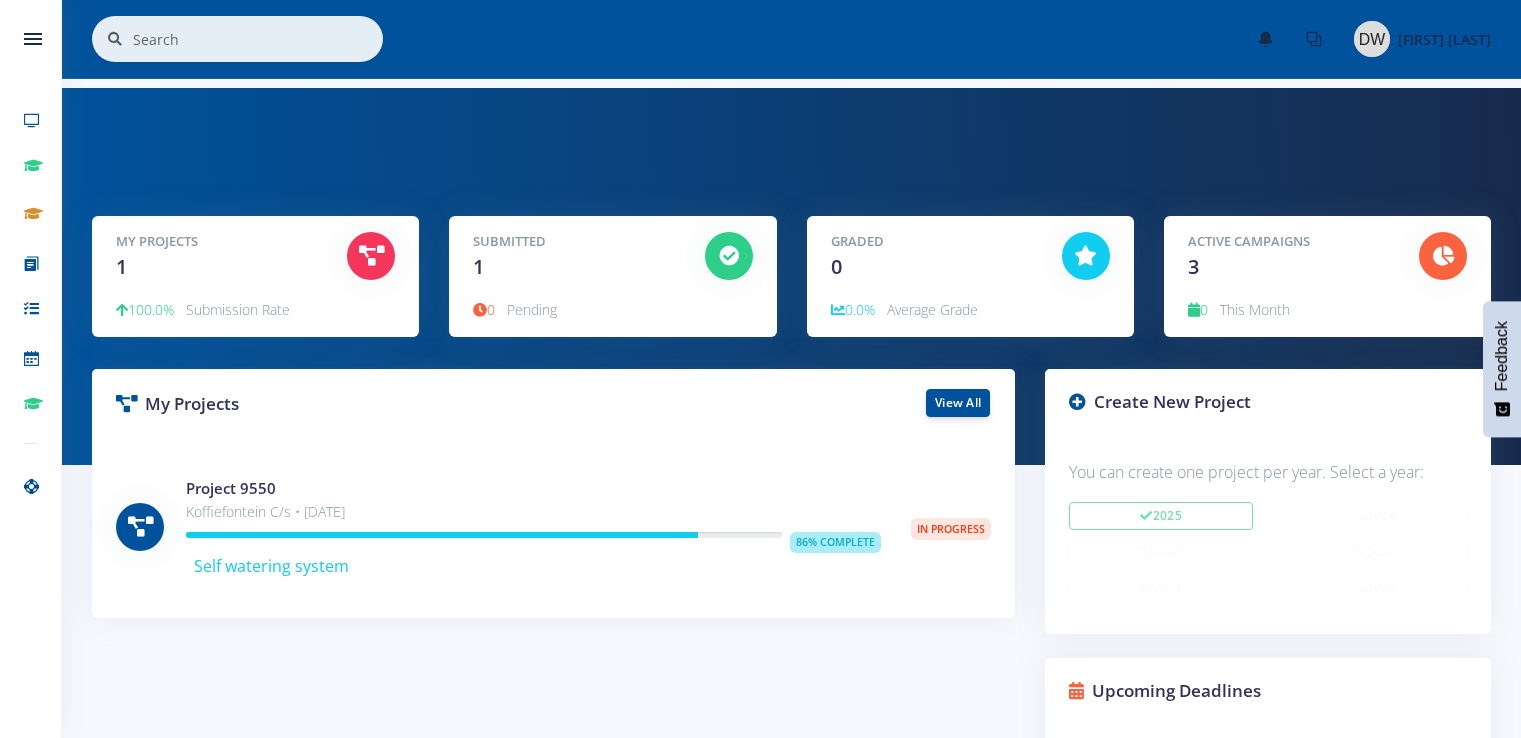 scroll, scrollTop: 0, scrollLeft: 0, axis: both 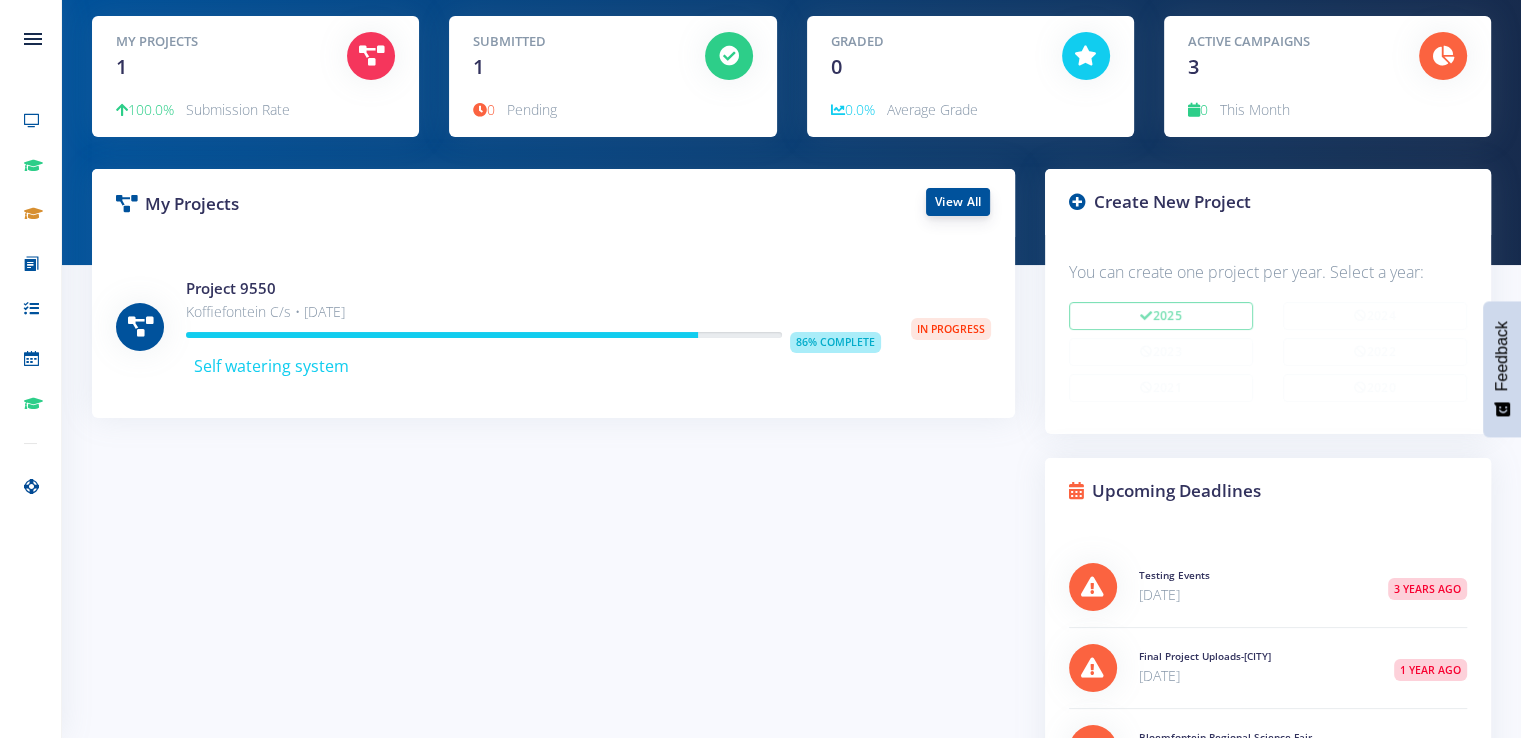 click on "View All" at bounding box center [958, 202] 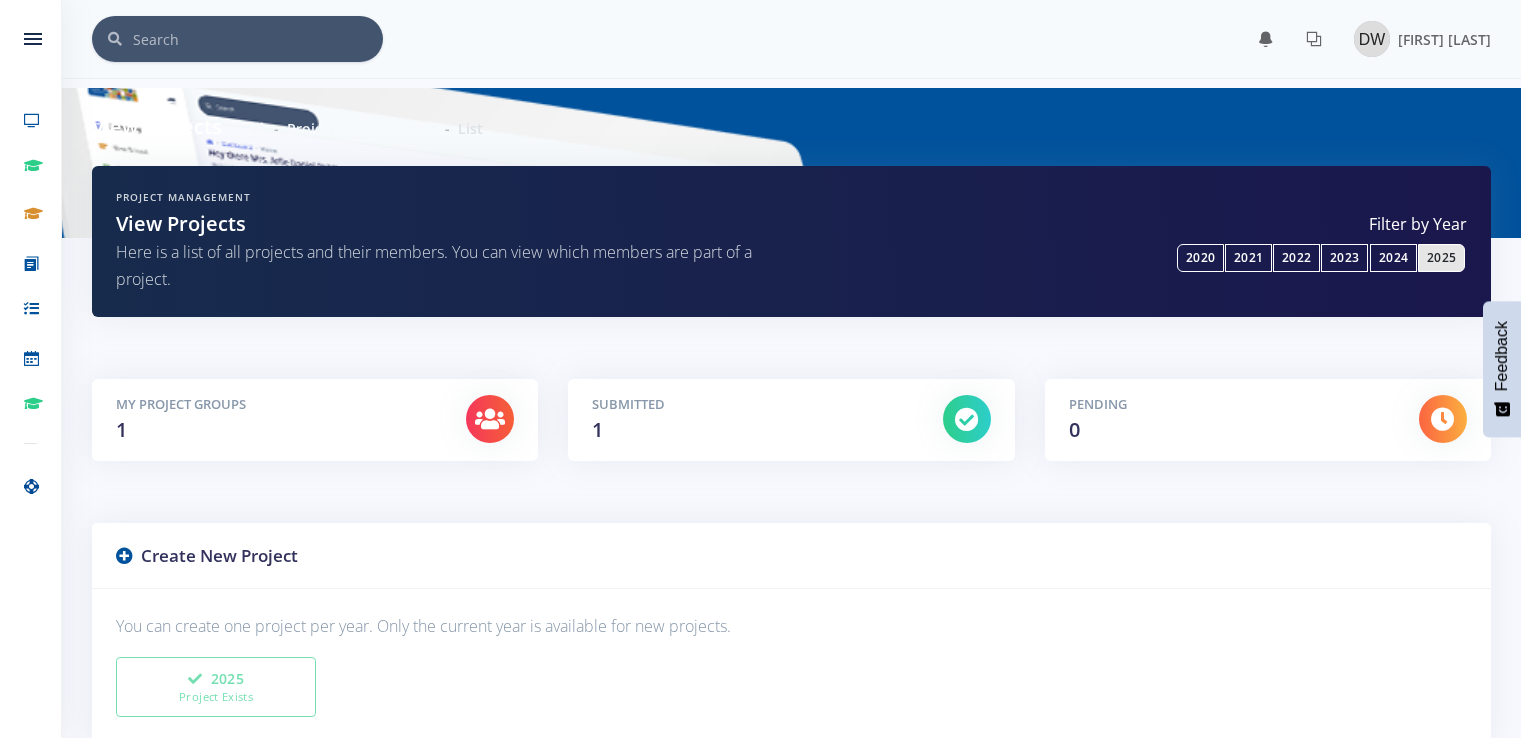 scroll, scrollTop: 0, scrollLeft: 0, axis: both 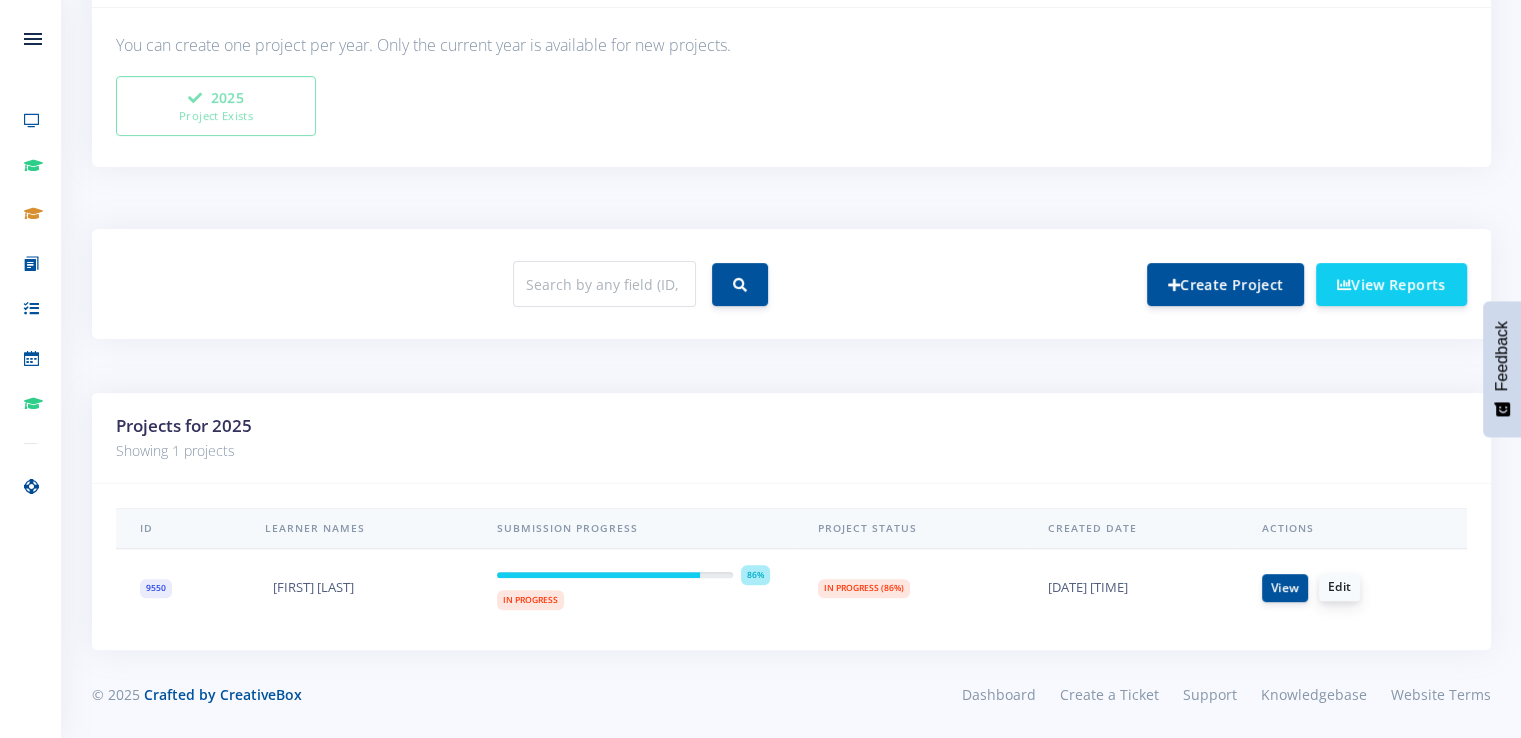 click on "Edit" at bounding box center [1339, 587] 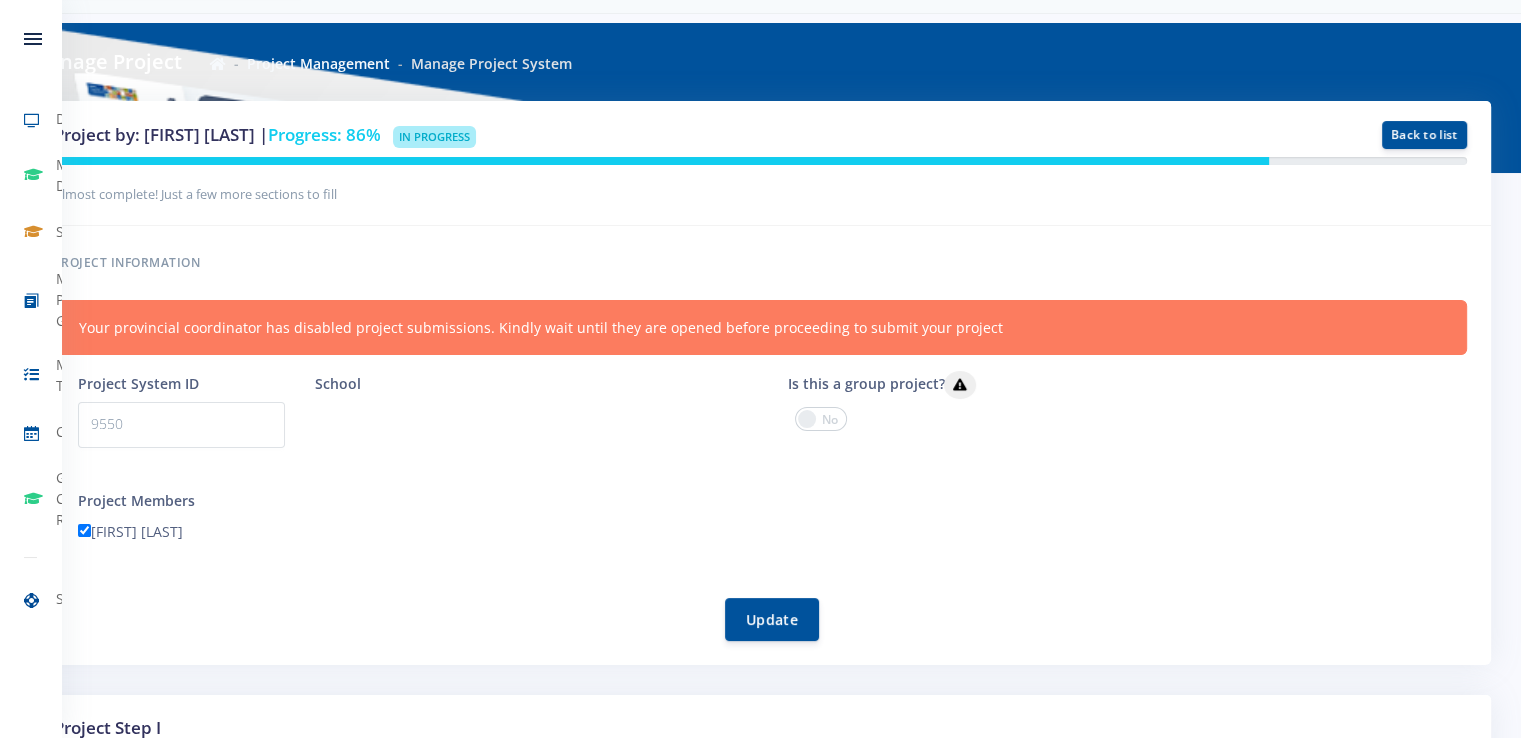 scroll, scrollTop: 100, scrollLeft: 0, axis: vertical 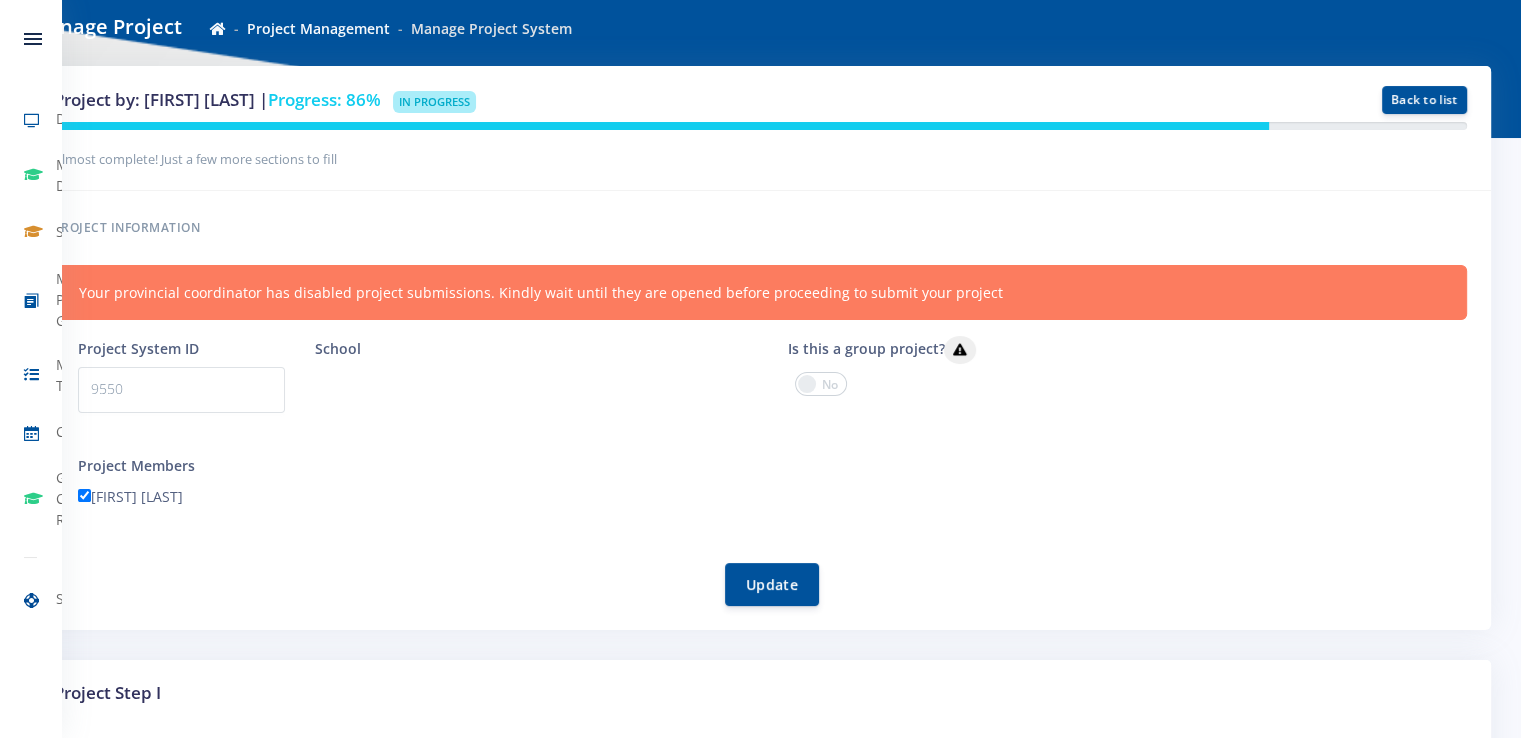 click on "Project System ID
9550
School
-
Koffiefontein C/s" at bounding box center (772, 471) 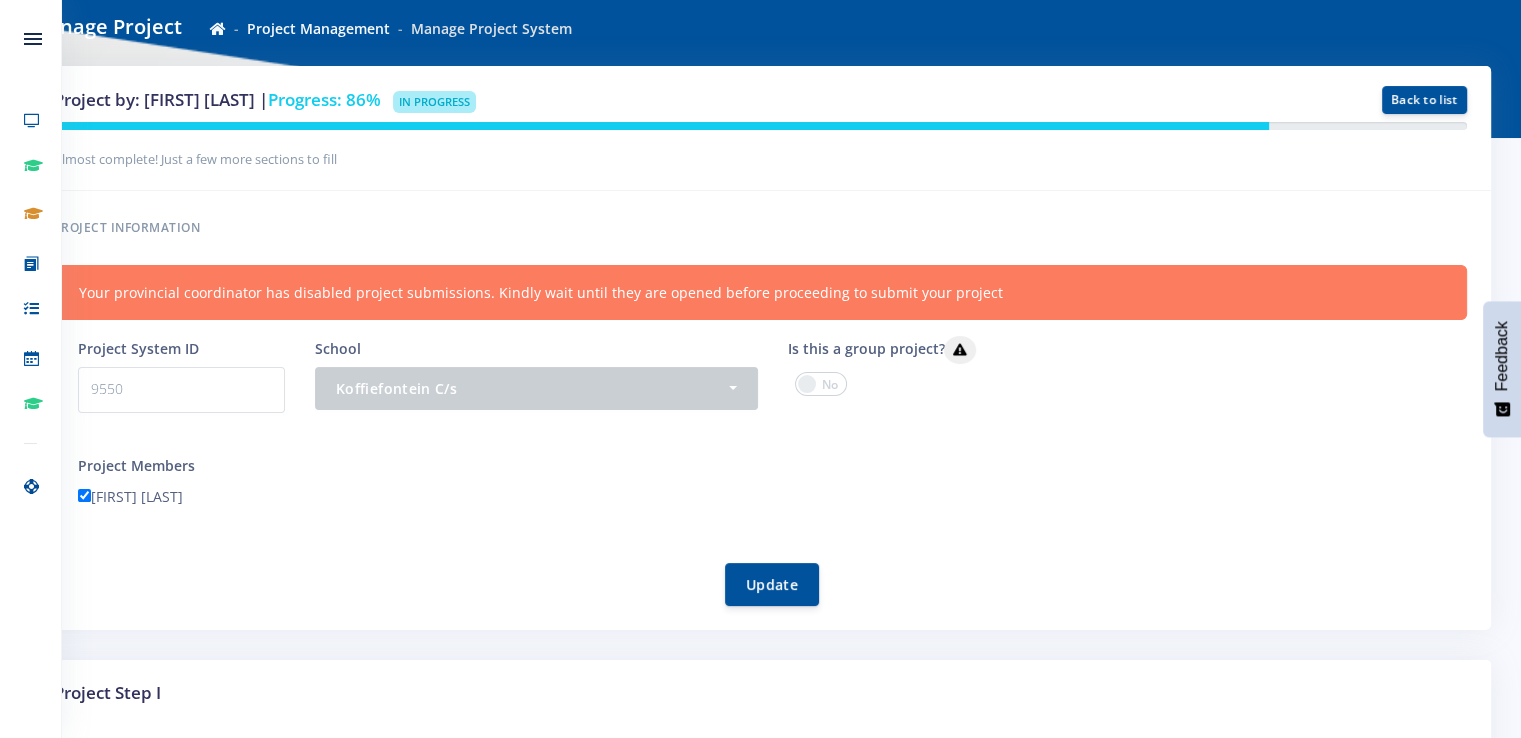 scroll, scrollTop: 15, scrollLeft: 15, axis: both 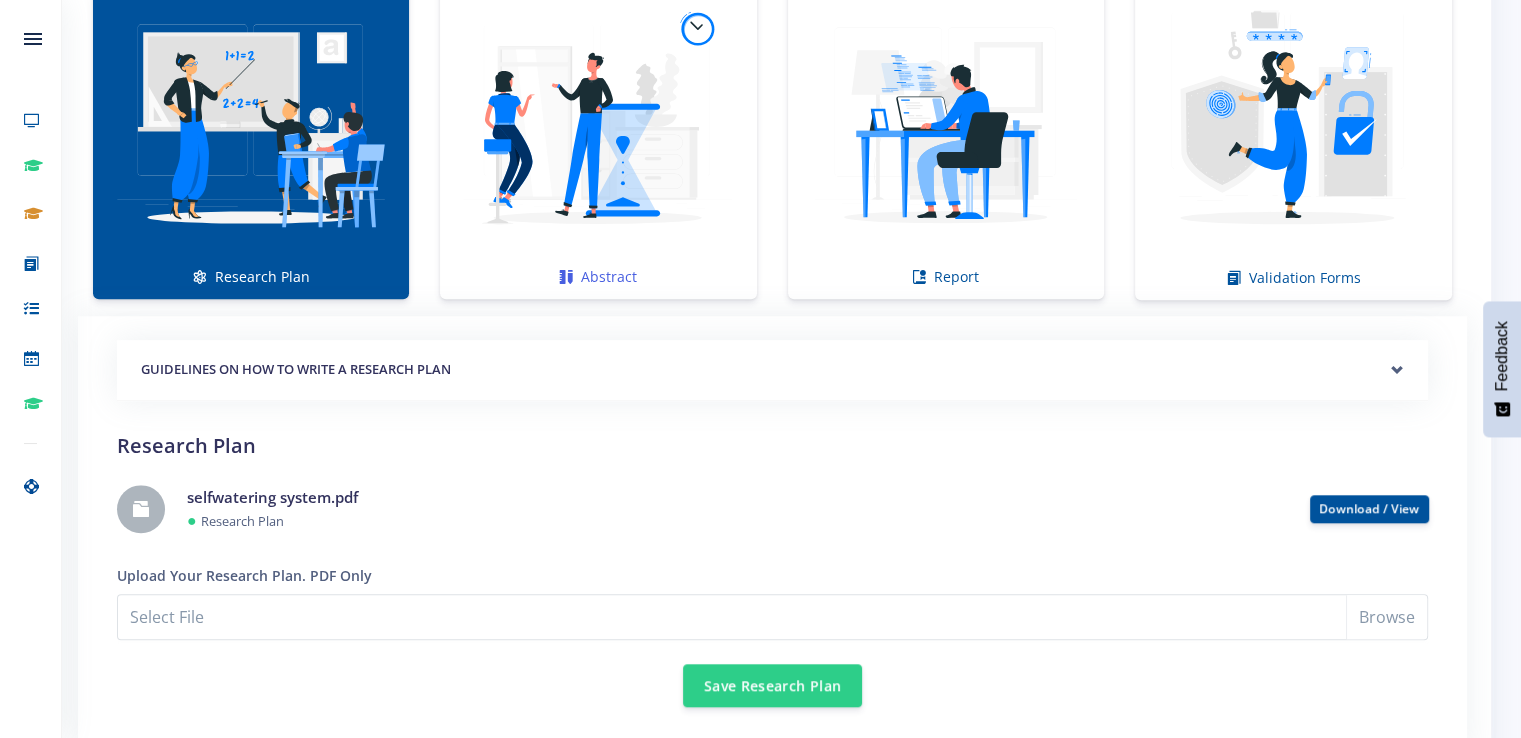 click at bounding box center [598, 124] 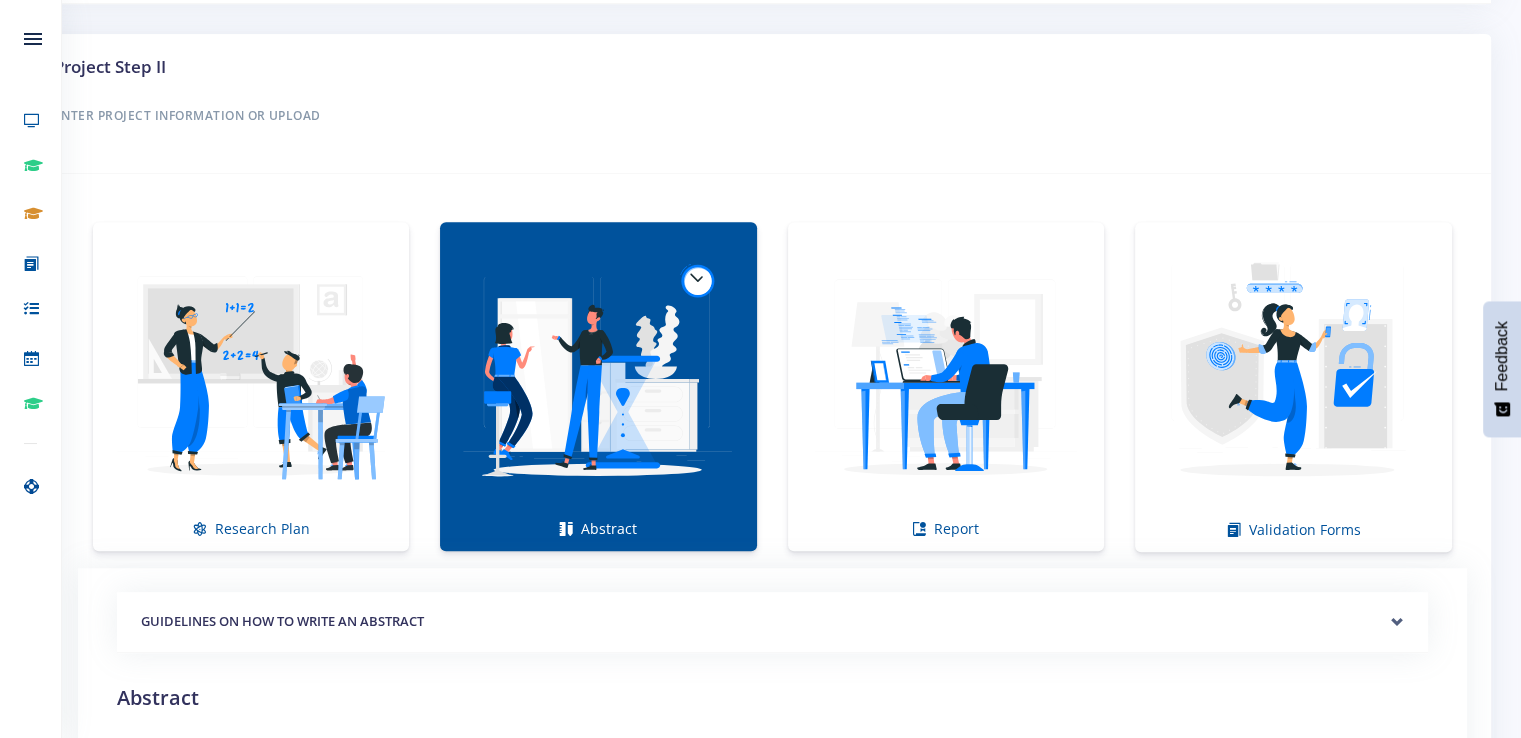 scroll, scrollTop: 1200, scrollLeft: 0, axis: vertical 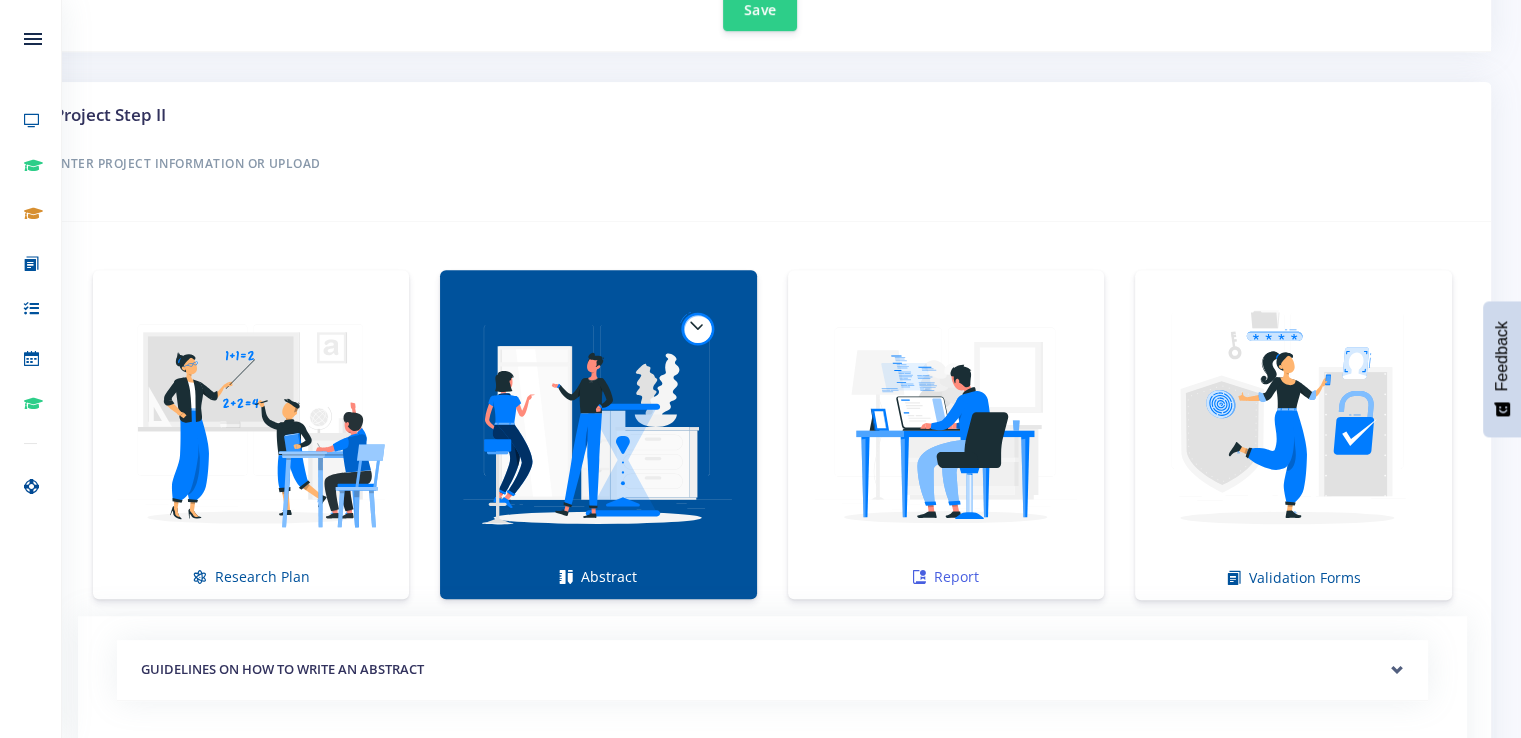 click at bounding box center (946, 424) 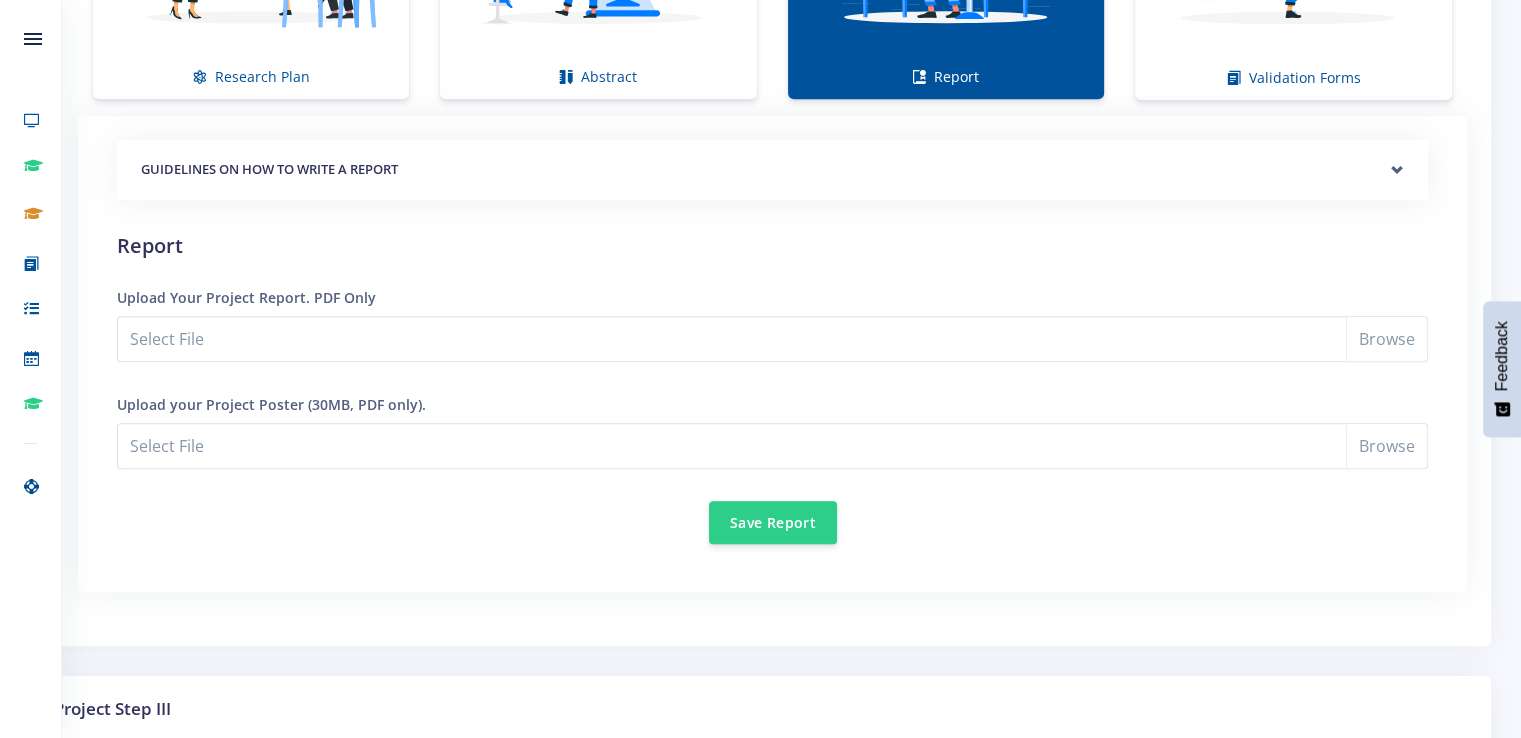 scroll, scrollTop: 1800, scrollLeft: 0, axis: vertical 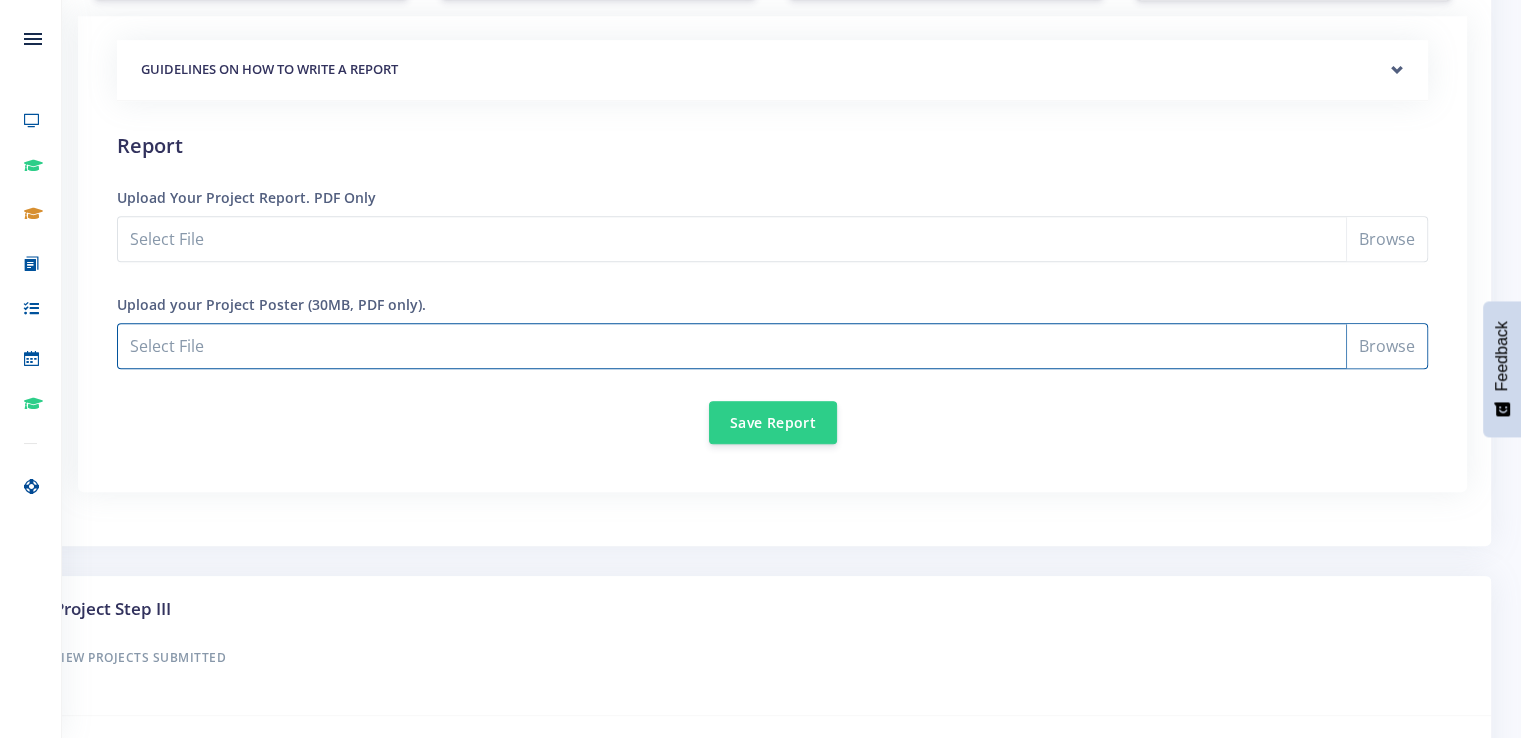 click on "Select File" at bounding box center [772, 346] 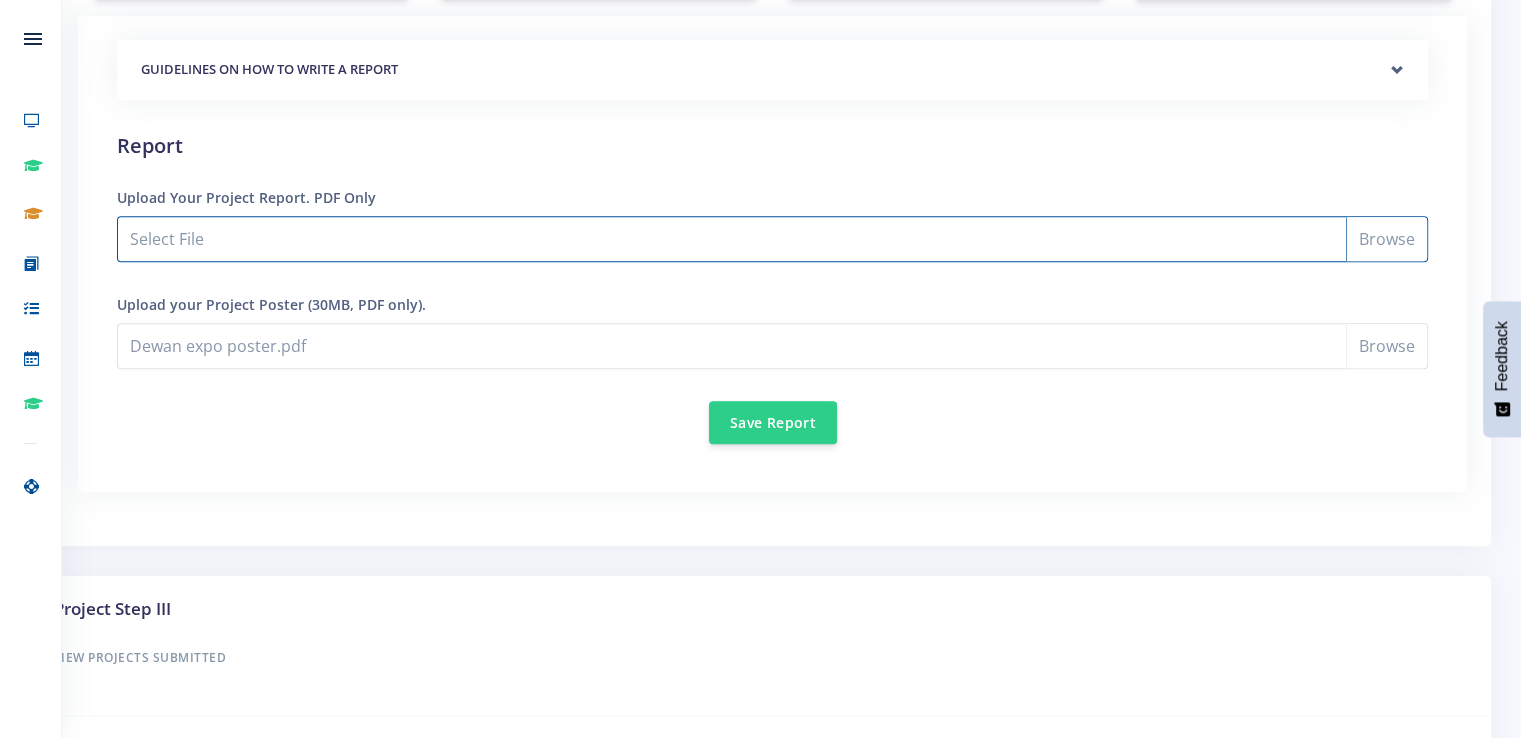 click on "Select File" at bounding box center (772, 239) 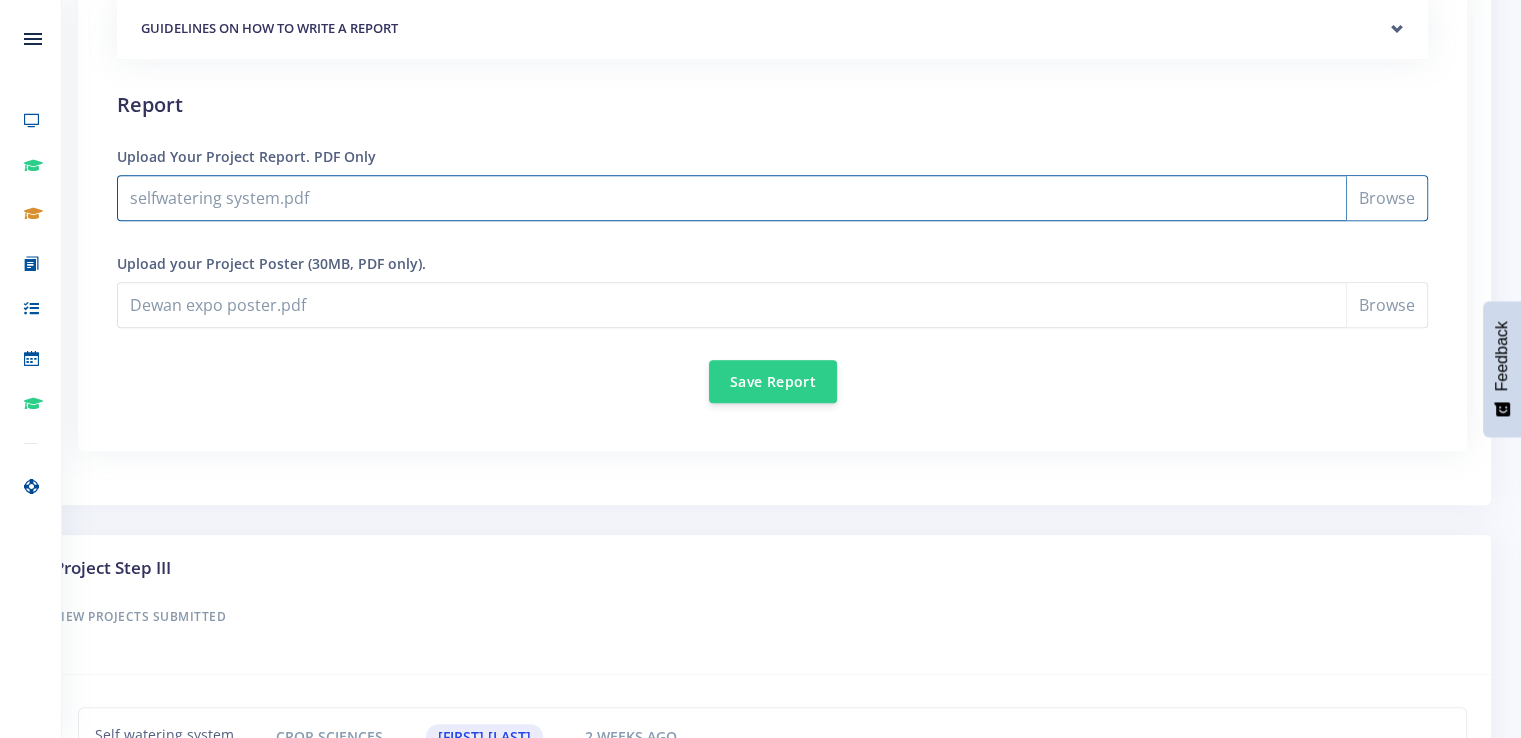 scroll, scrollTop: 1844, scrollLeft: 0, axis: vertical 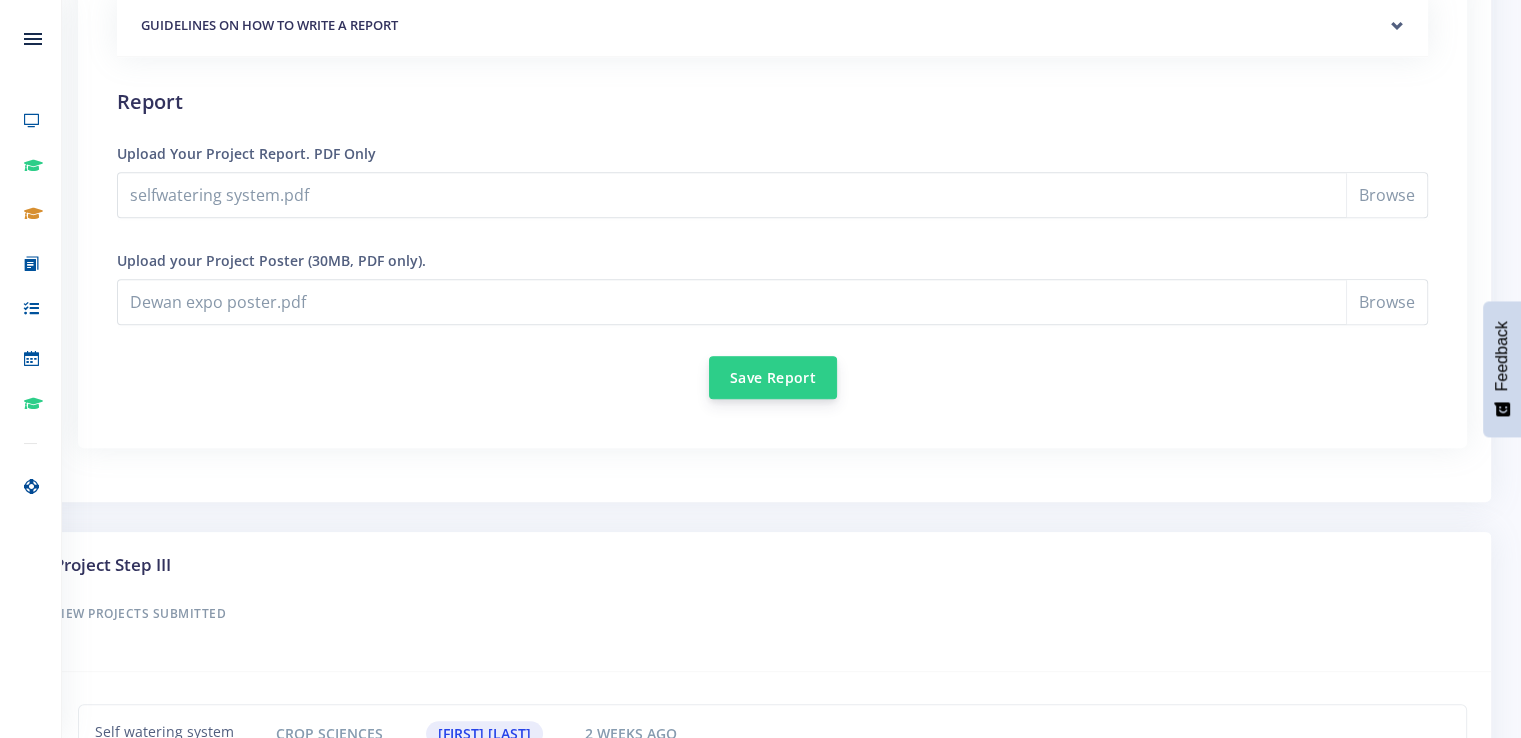 click on "Save Report" at bounding box center (773, 377) 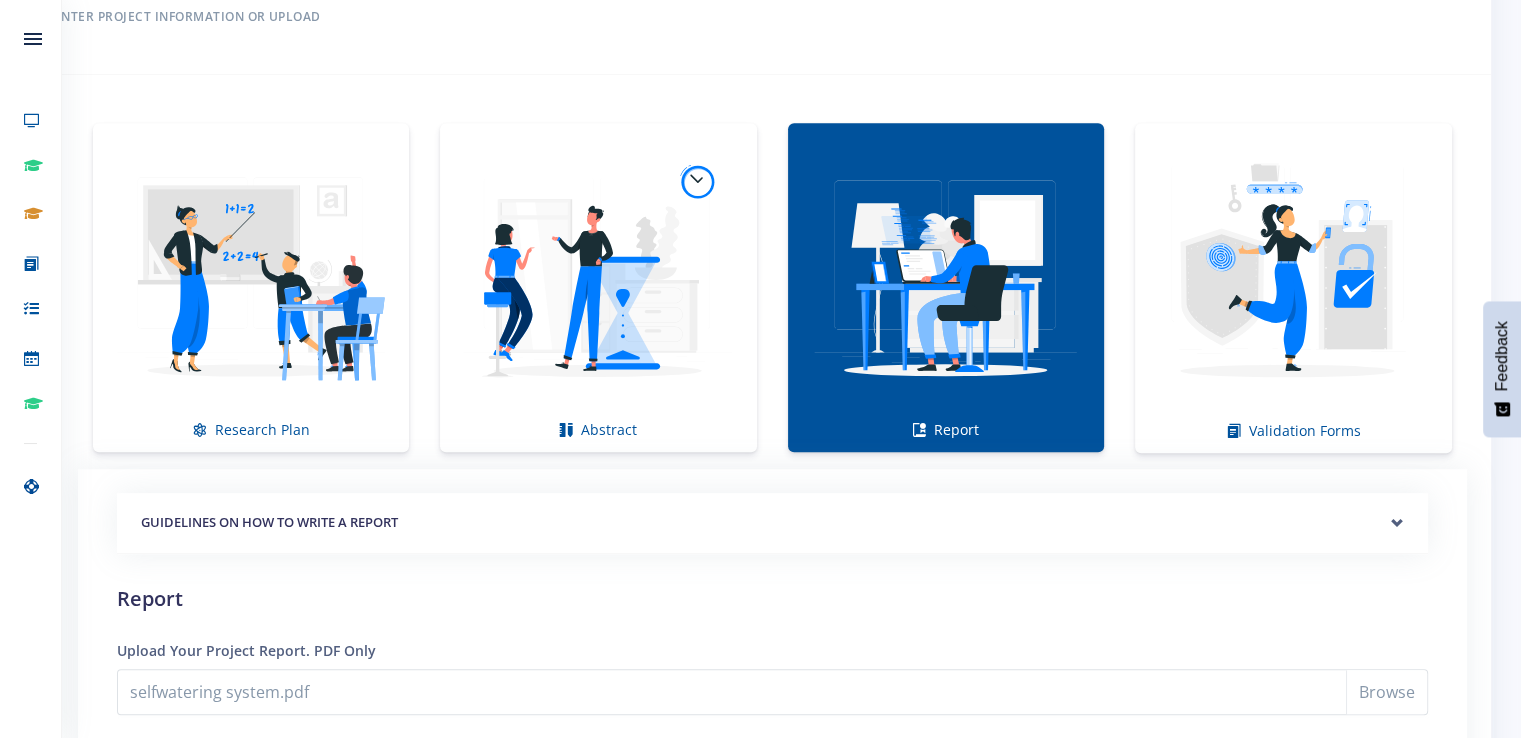 scroll, scrollTop: 1344, scrollLeft: 0, axis: vertical 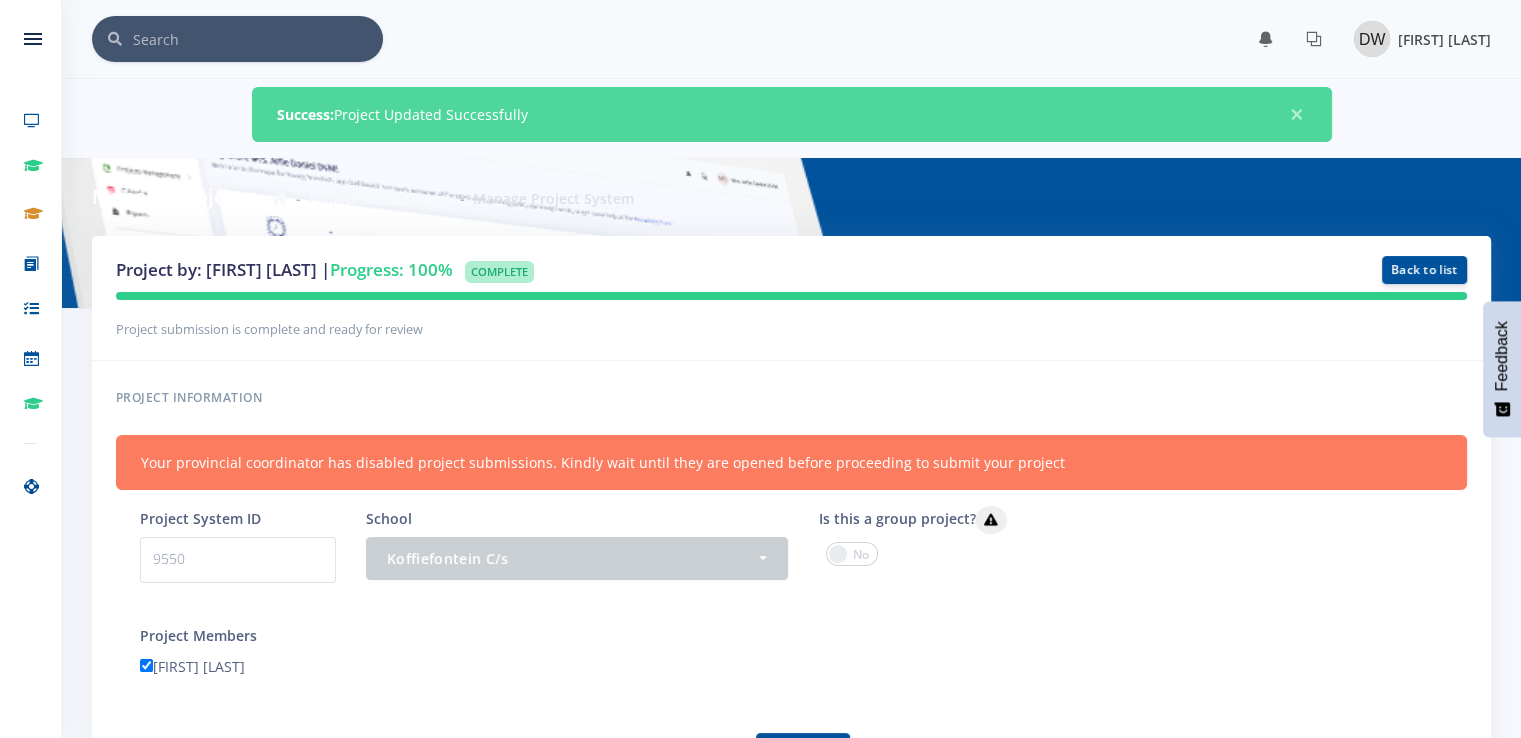 click on "Dewan de Witt" at bounding box center [1444, 39] 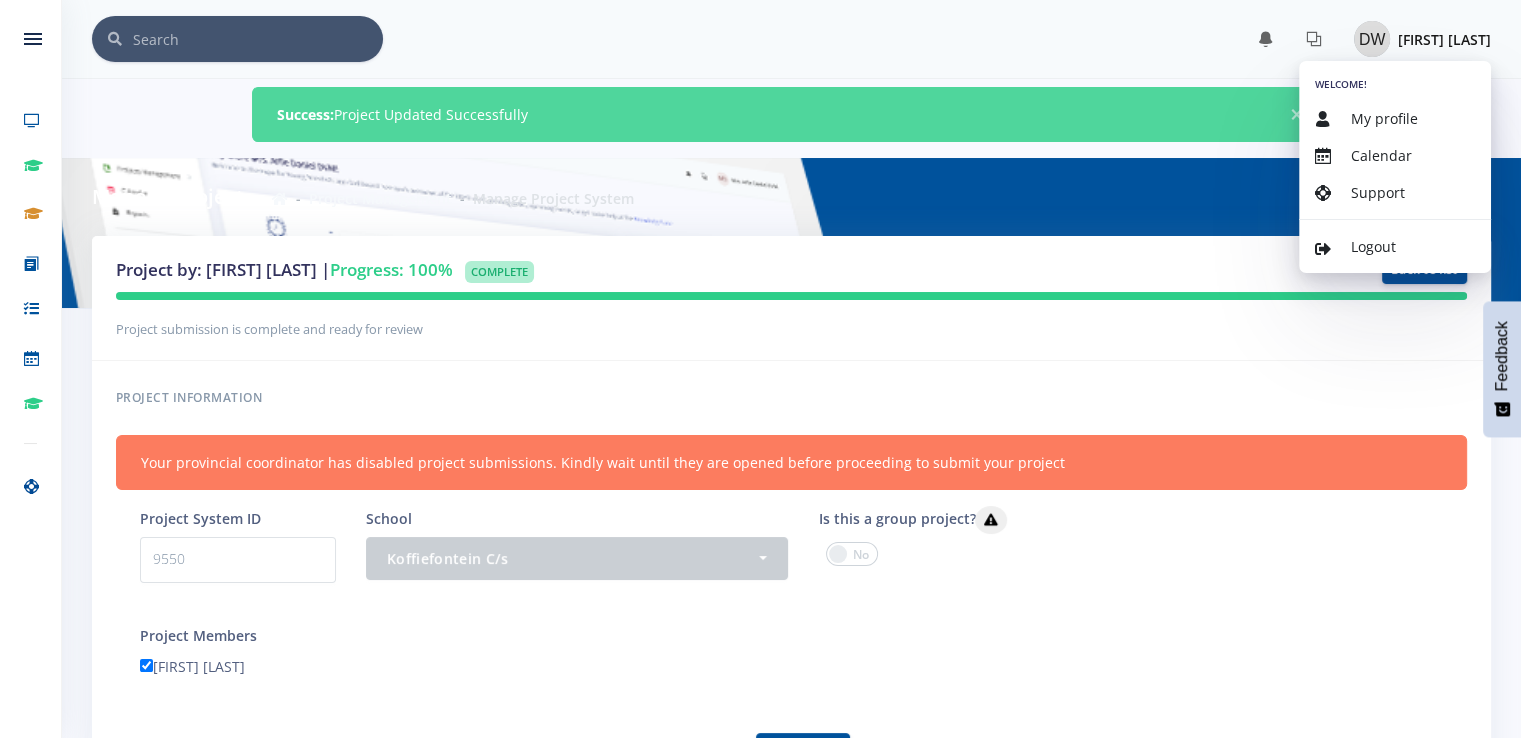 click on "Welcome!
My profile
Calendar
Support
Logout" at bounding box center [1395, 167] 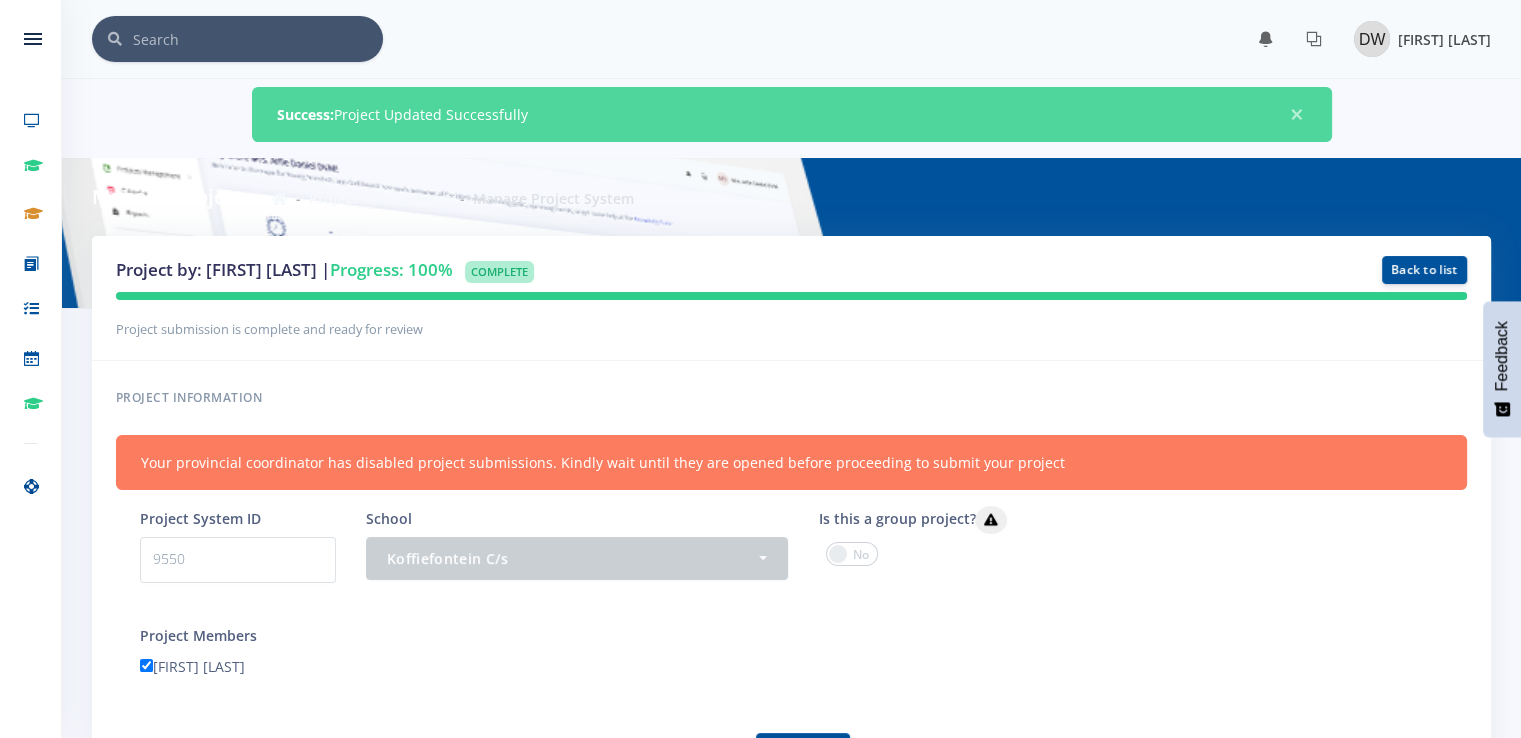 click on "Dewan de Witt" at bounding box center (1444, 39) 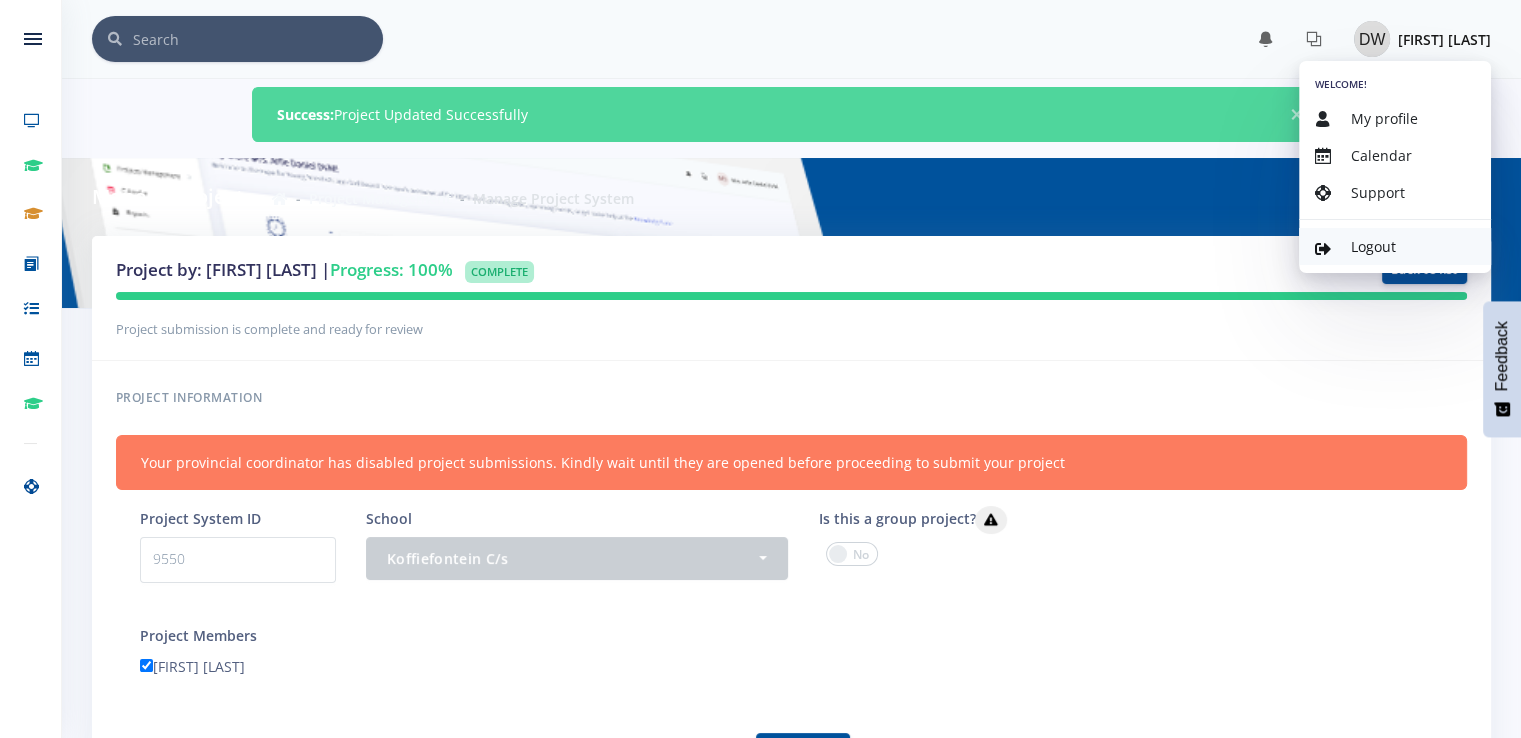 click on "Logout" at bounding box center [1395, 246] 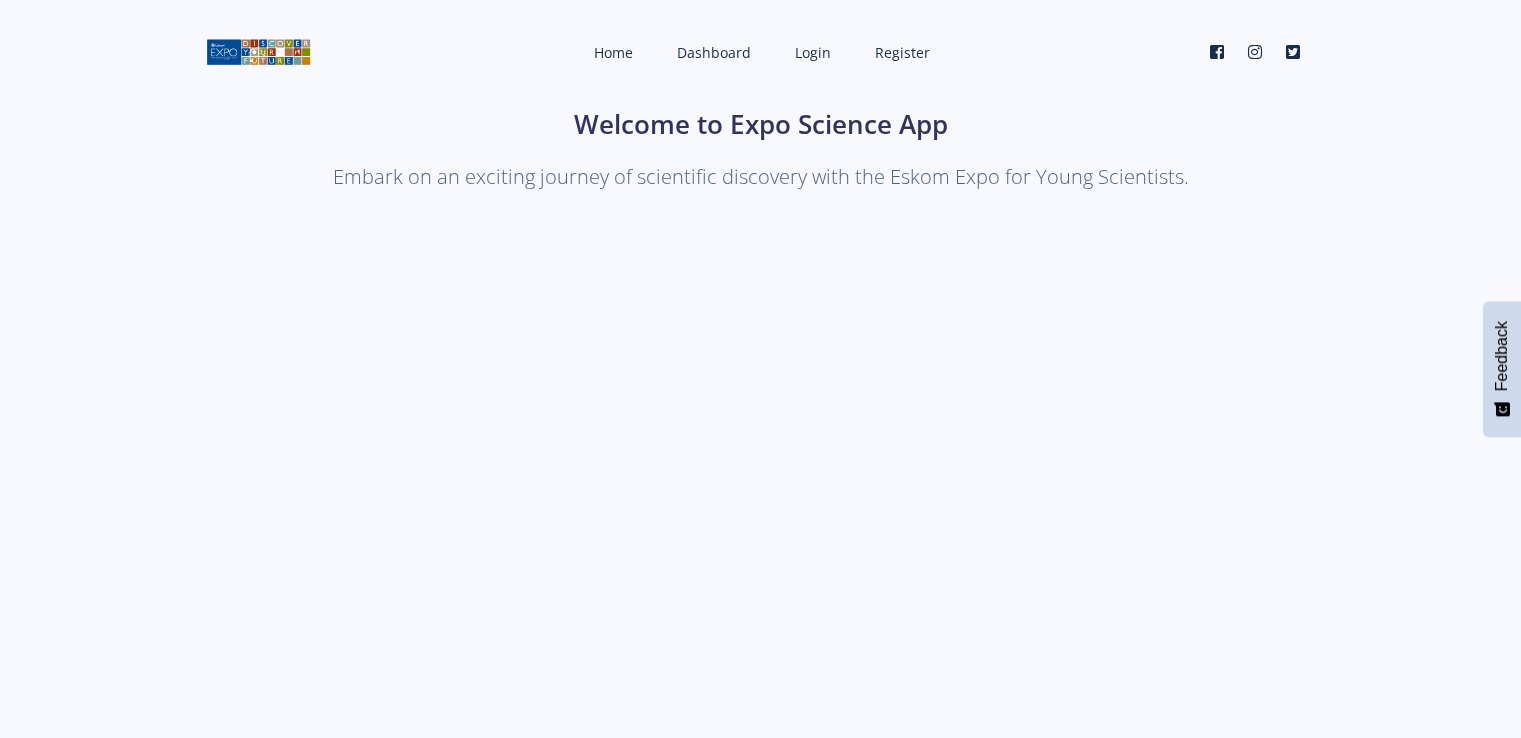 scroll, scrollTop: 0, scrollLeft: 0, axis: both 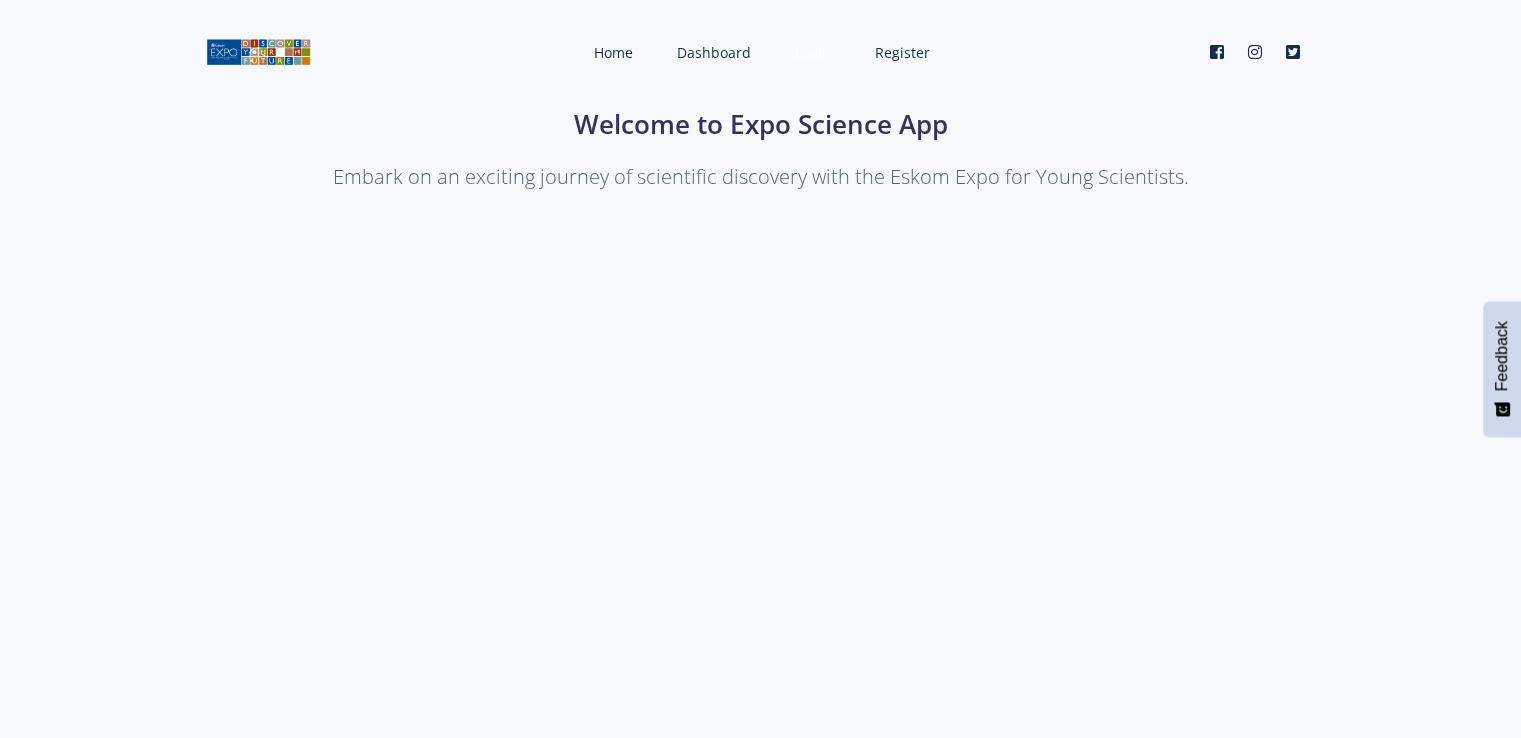 click on "Login" at bounding box center [813, 52] 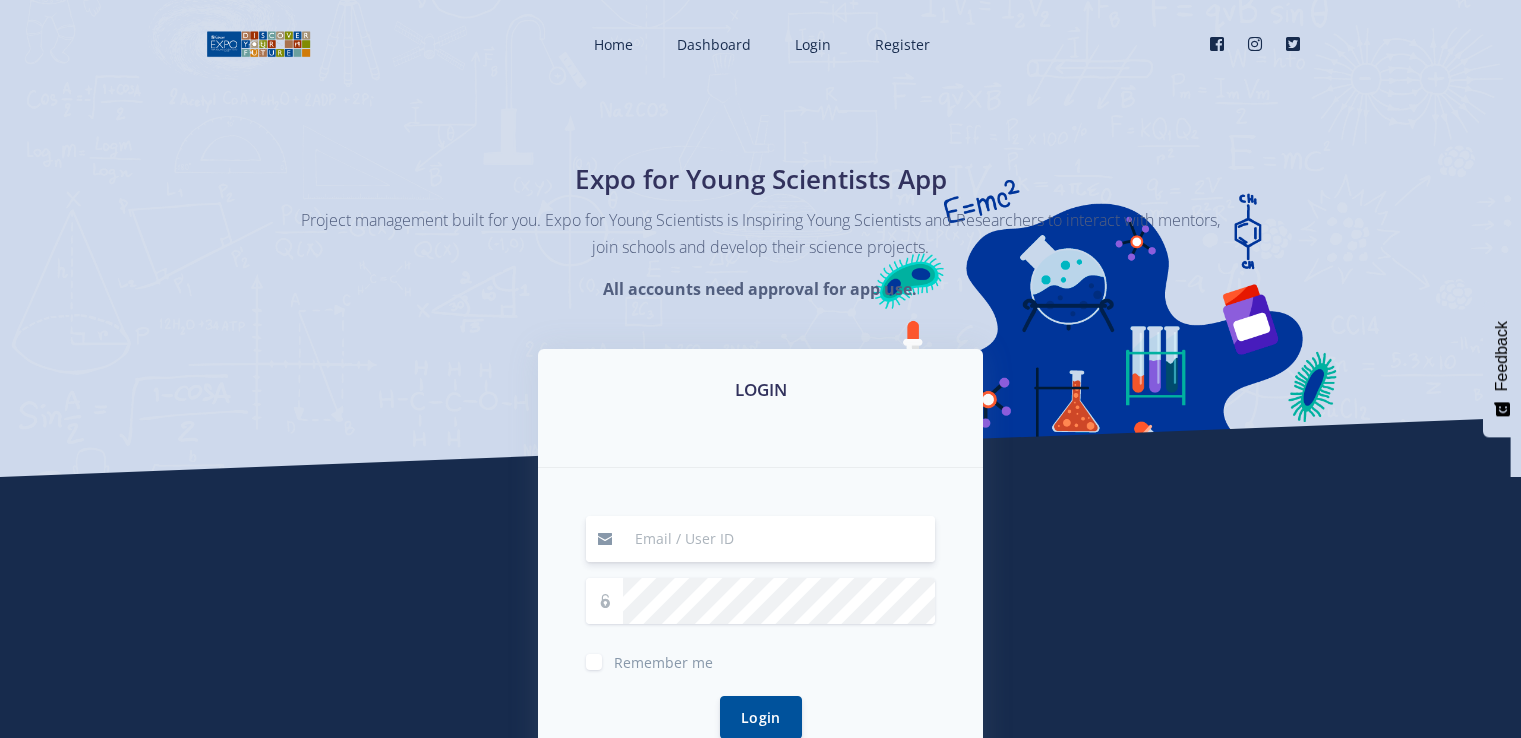 scroll, scrollTop: 0, scrollLeft: 0, axis: both 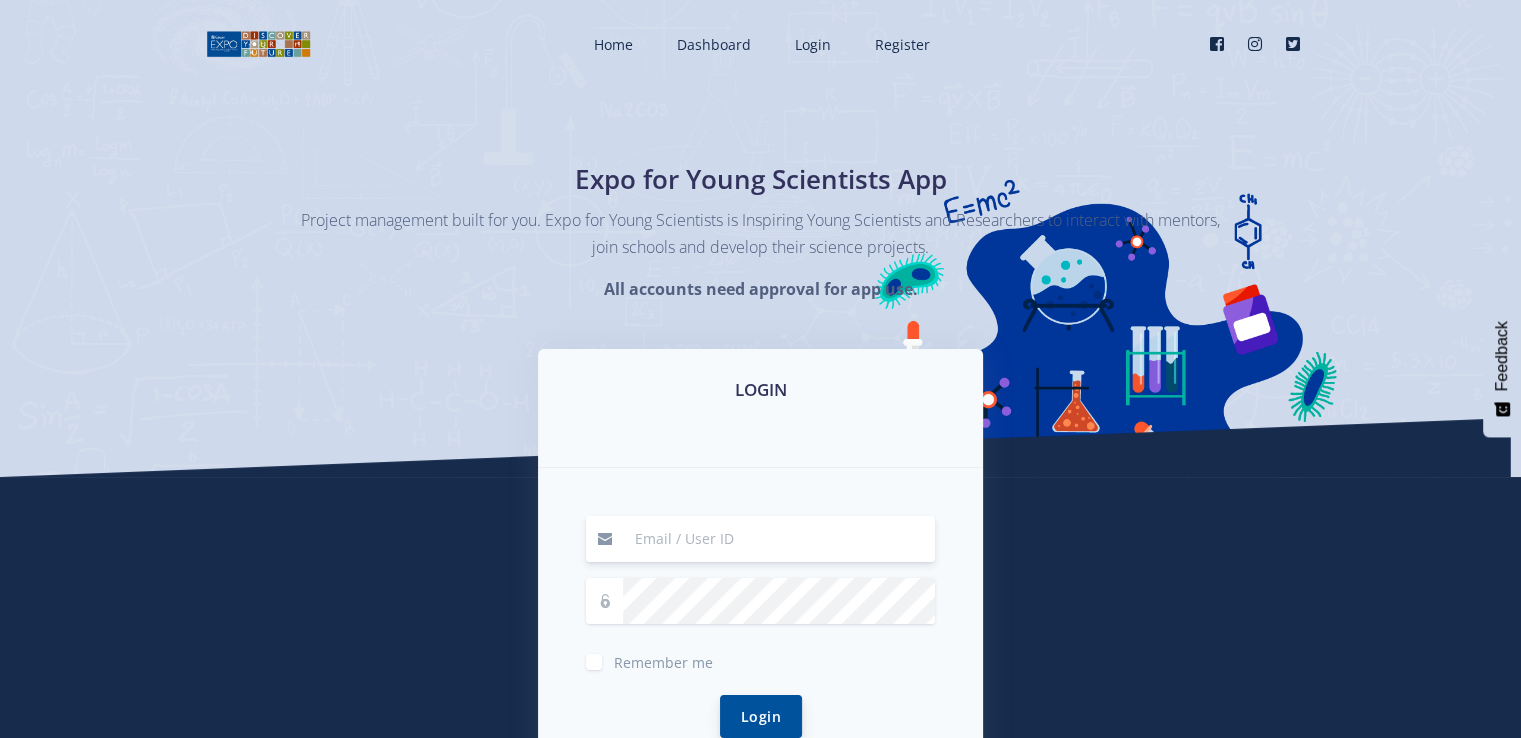 type on "[EMAIL]" 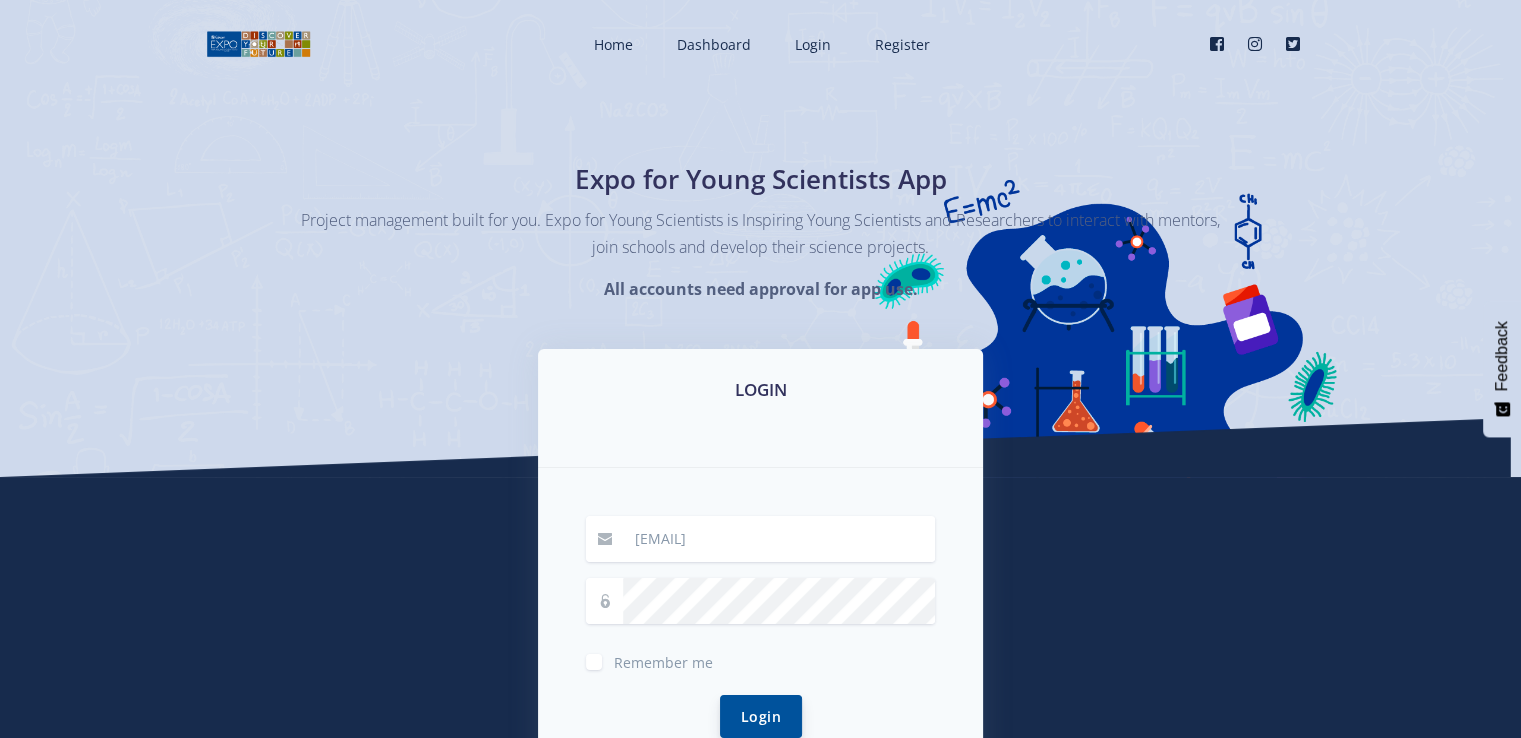 click on "Login" at bounding box center (761, 716) 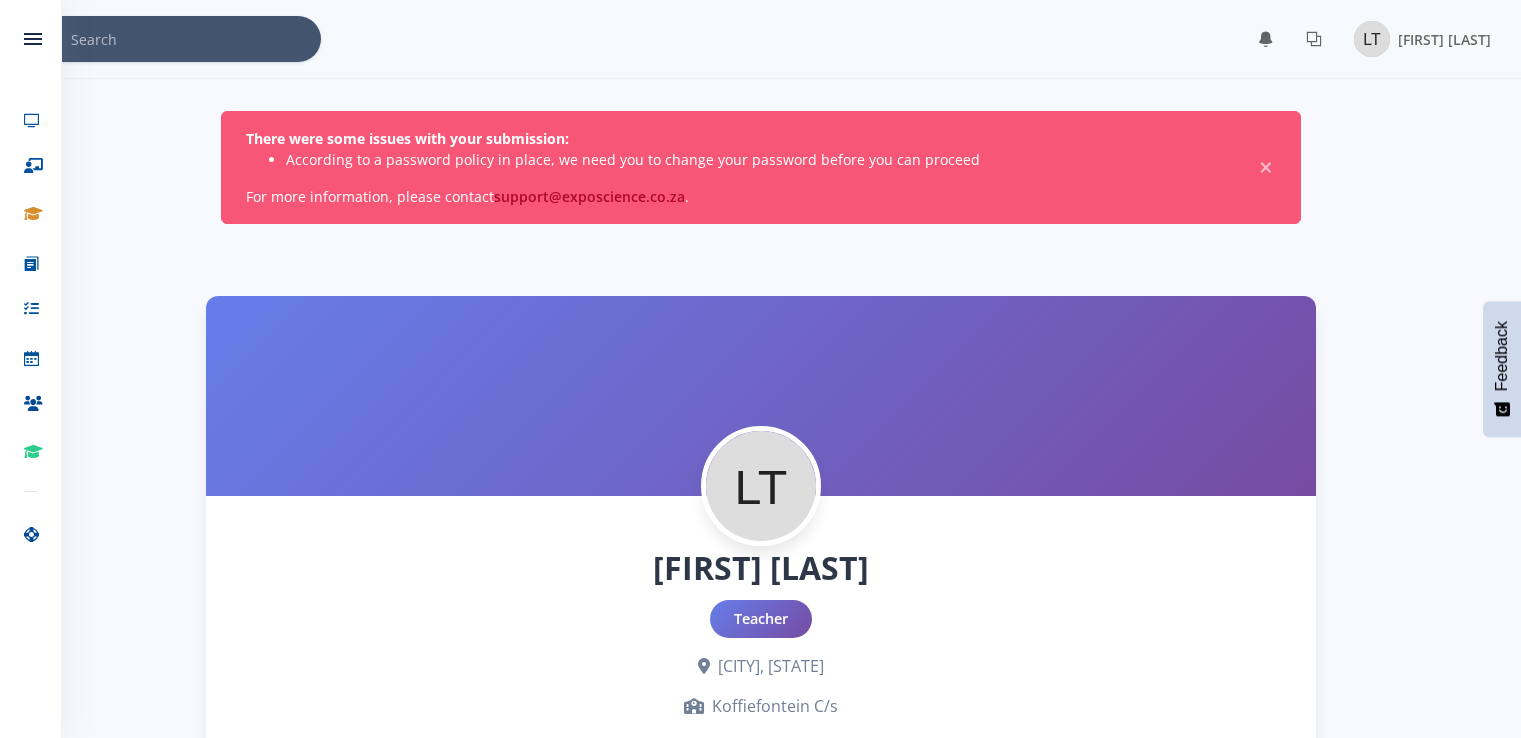 scroll, scrollTop: 0, scrollLeft: 0, axis: both 